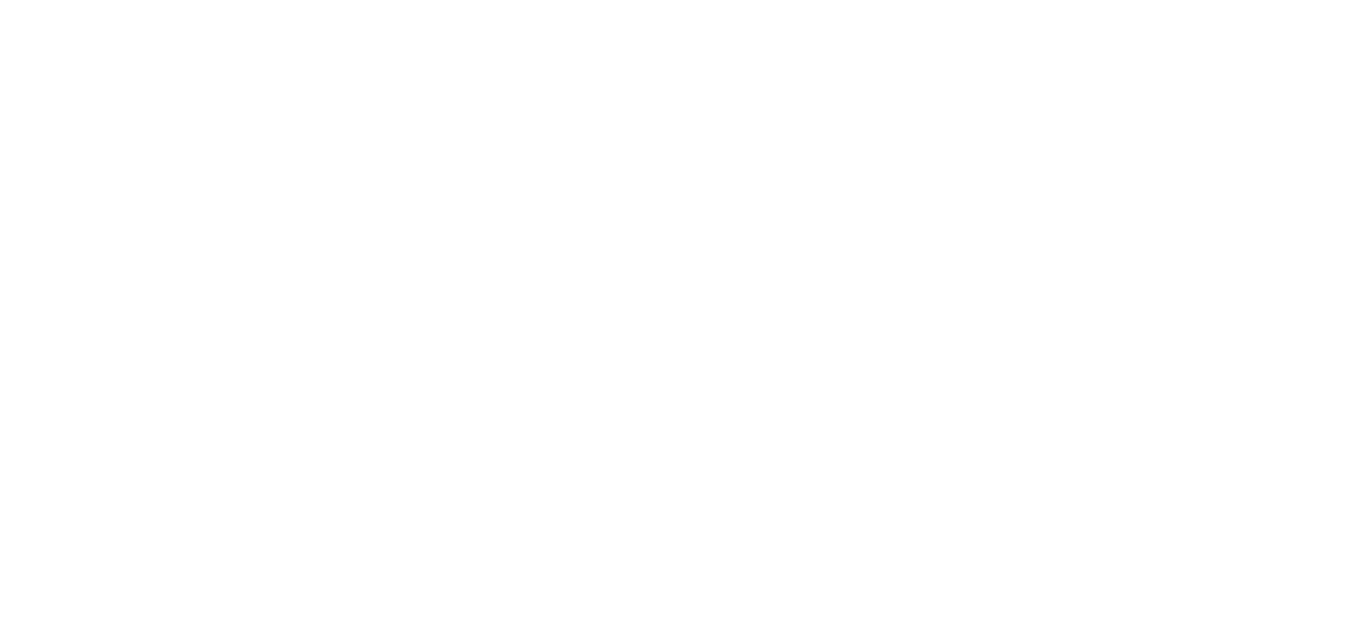 scroll, scrollTop: 0, scrollLeft: 0, axis: both 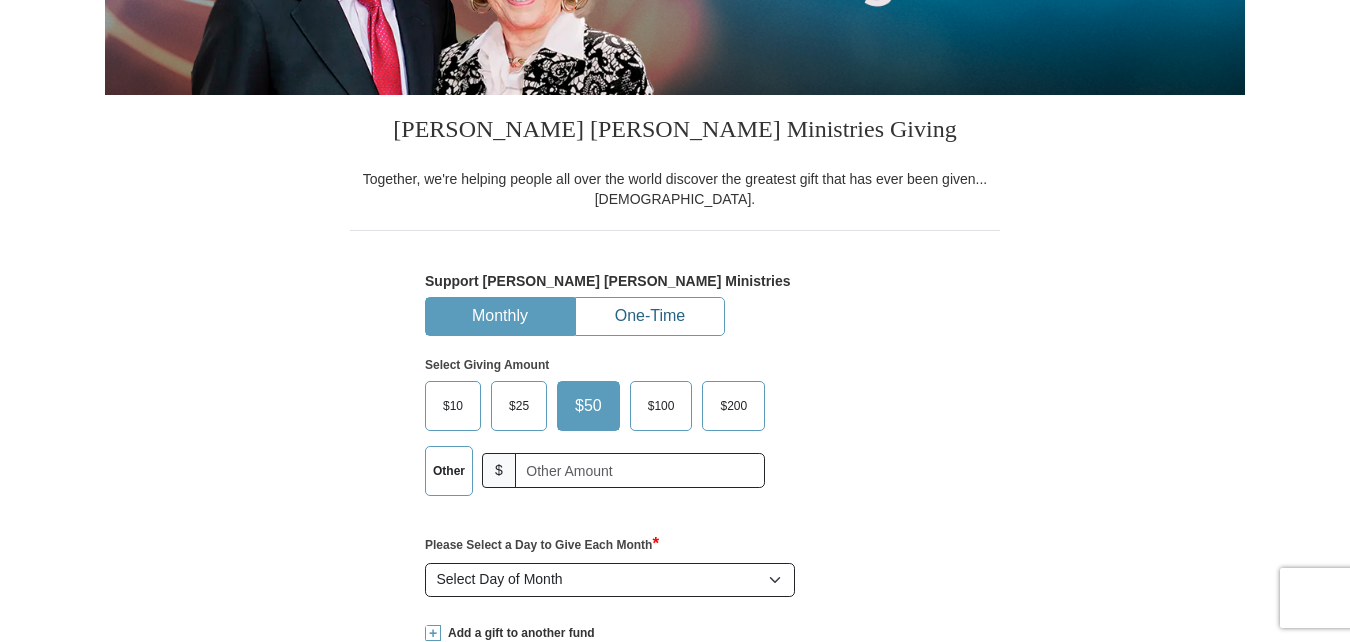 click on "One-Time" at bounding box center (650, 316) 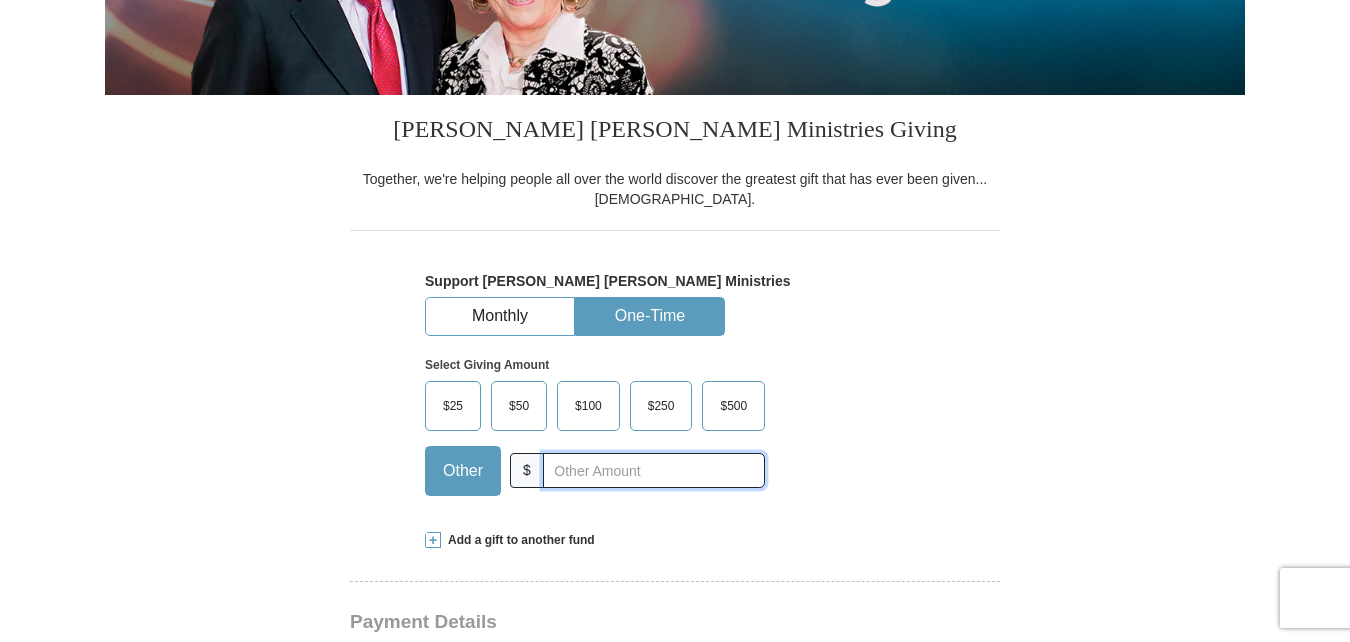 click at bounding box center (654, 470) 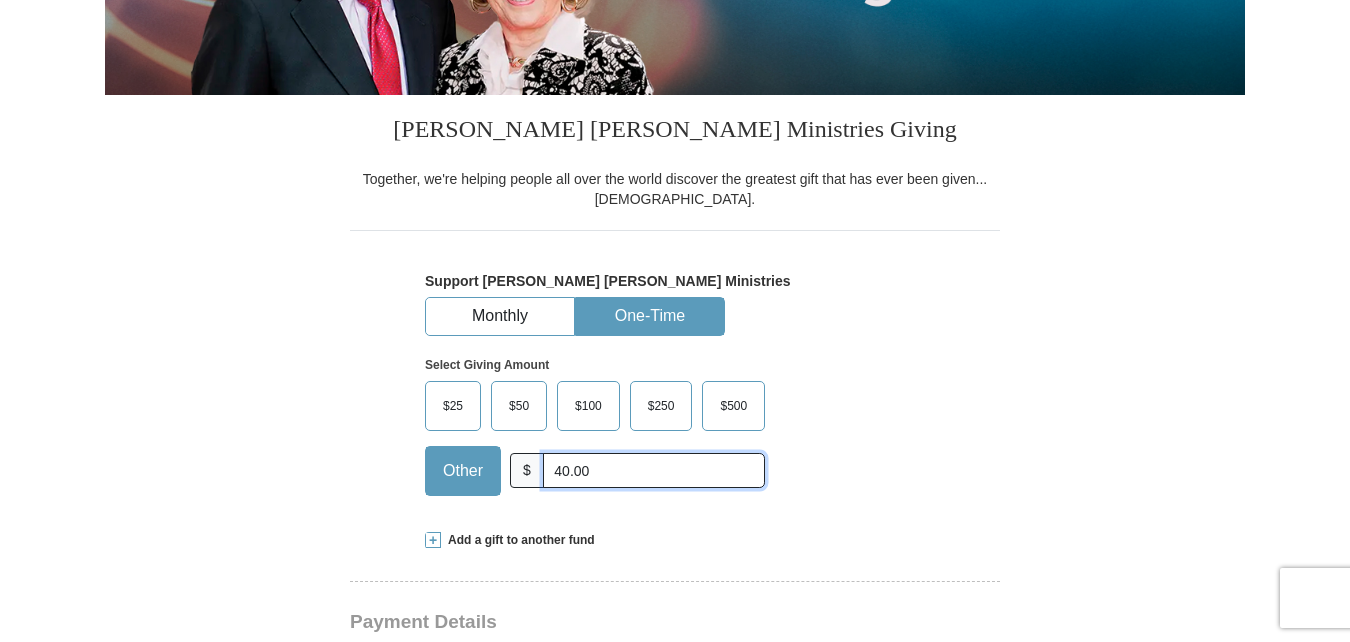 type on "40.00" 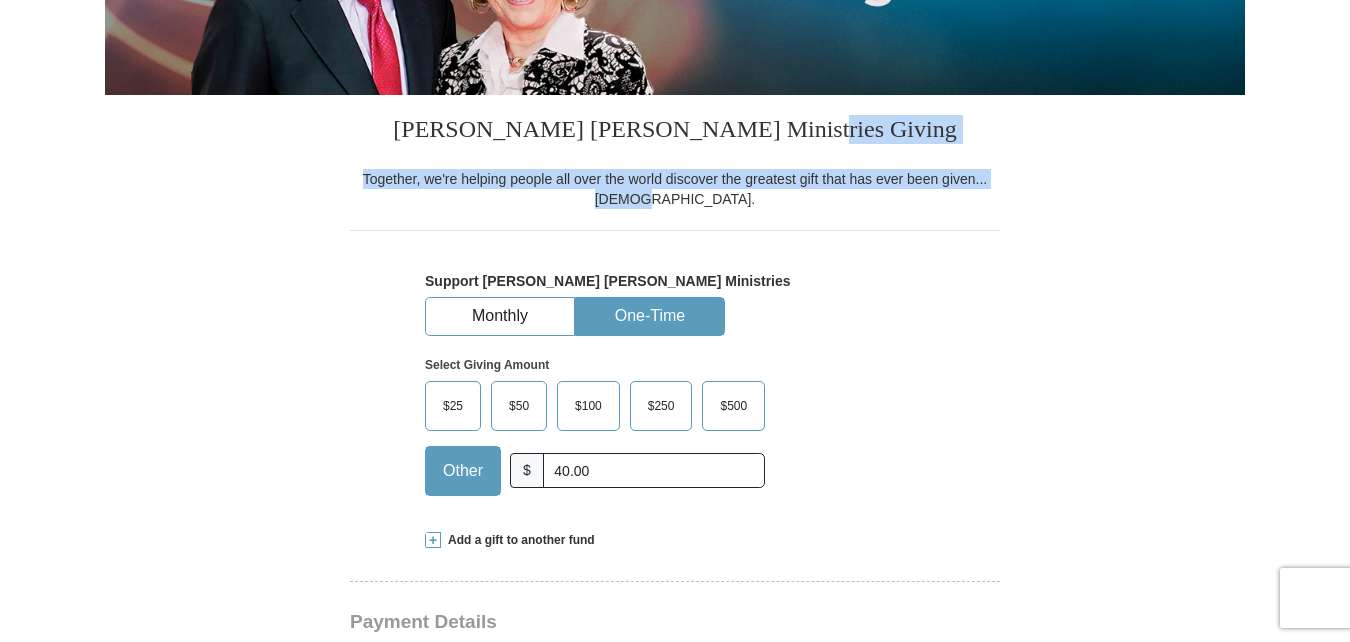 drag, startPoint x: 1348, startPoint y: 142, endPoint x: 1343, endPoint y: 199, distance: 57.21888 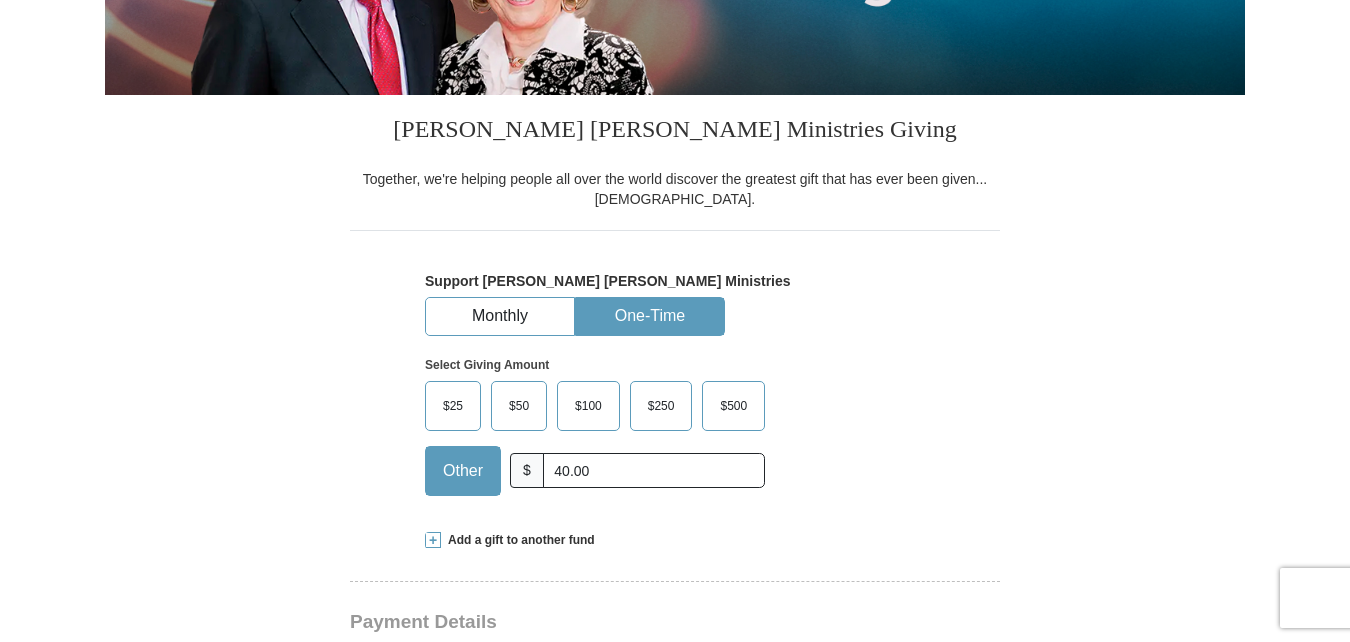 drag, startPoint x: 1343, startPoint y: 199, endPoint x: 1307, endPoint y: 235, distance: 50.91169 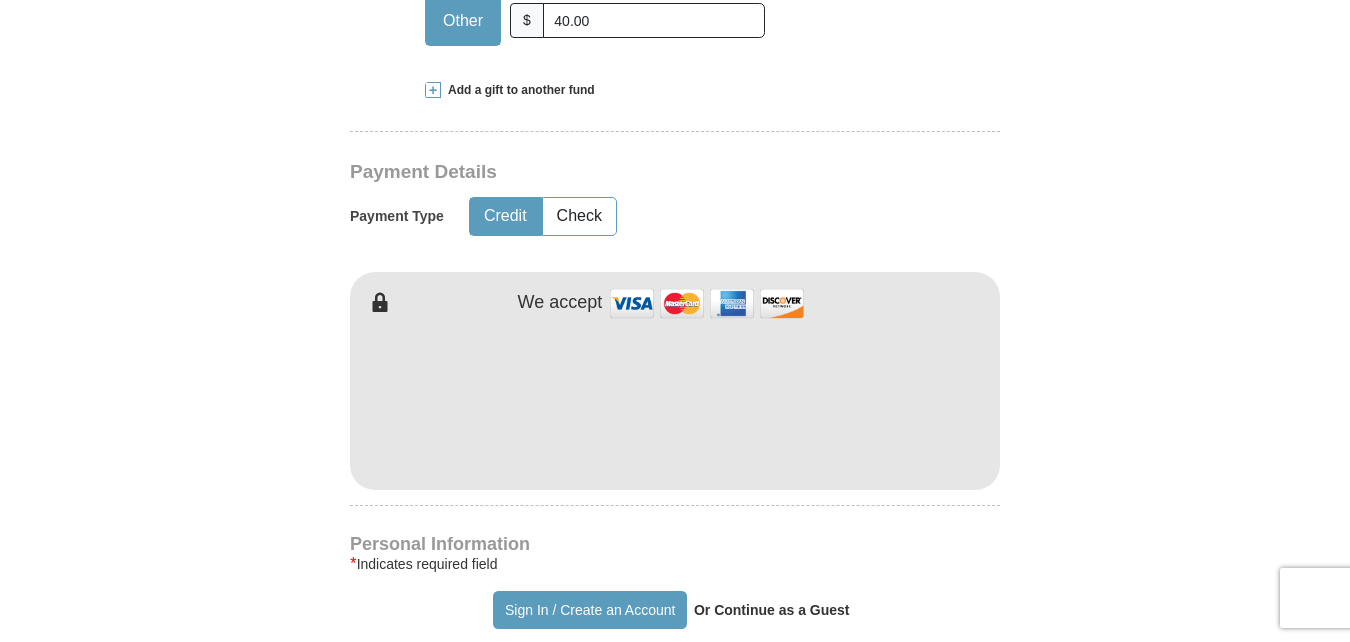 scroll, scrollTop: 874, scrollLeft: 0, axis: vertical 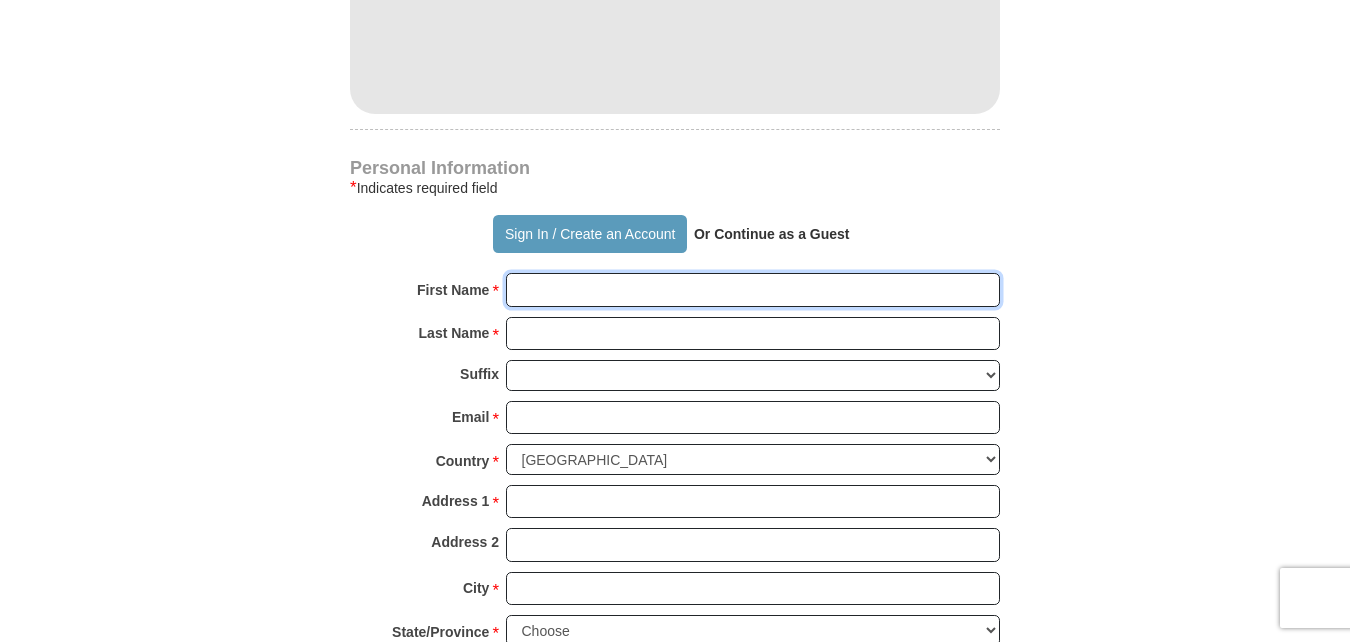 click on "First Name
*" at bounding box center (753, 290) 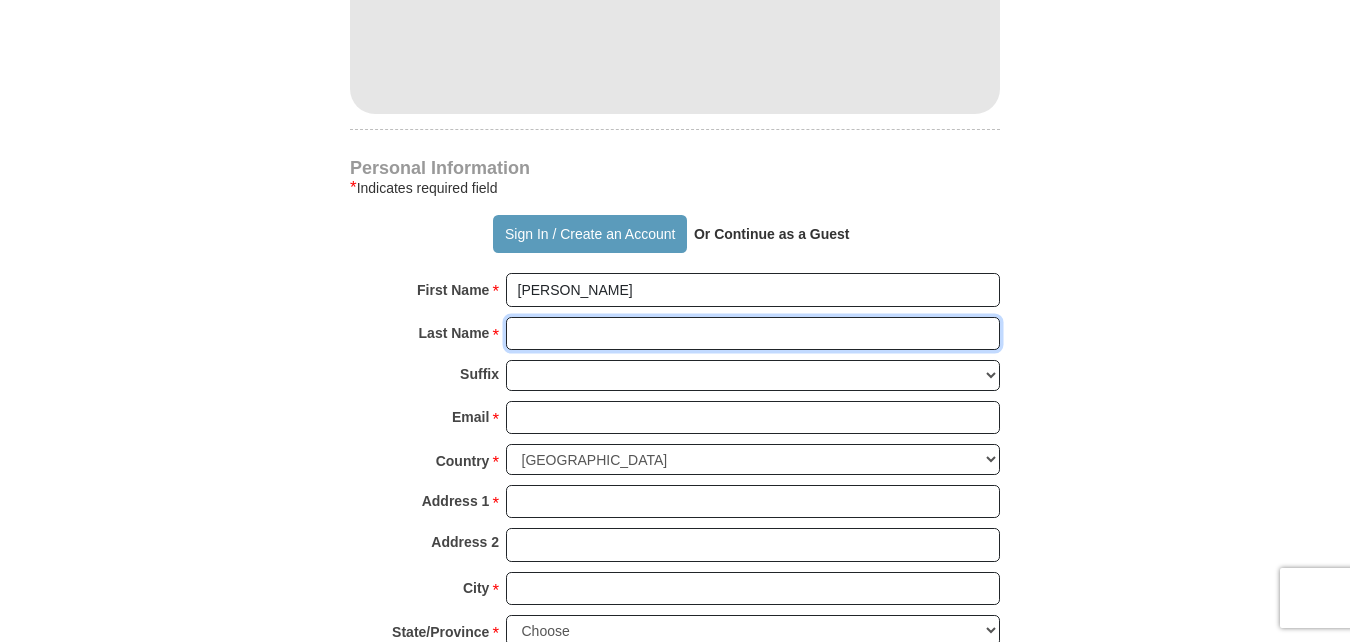type on "Cockrell" 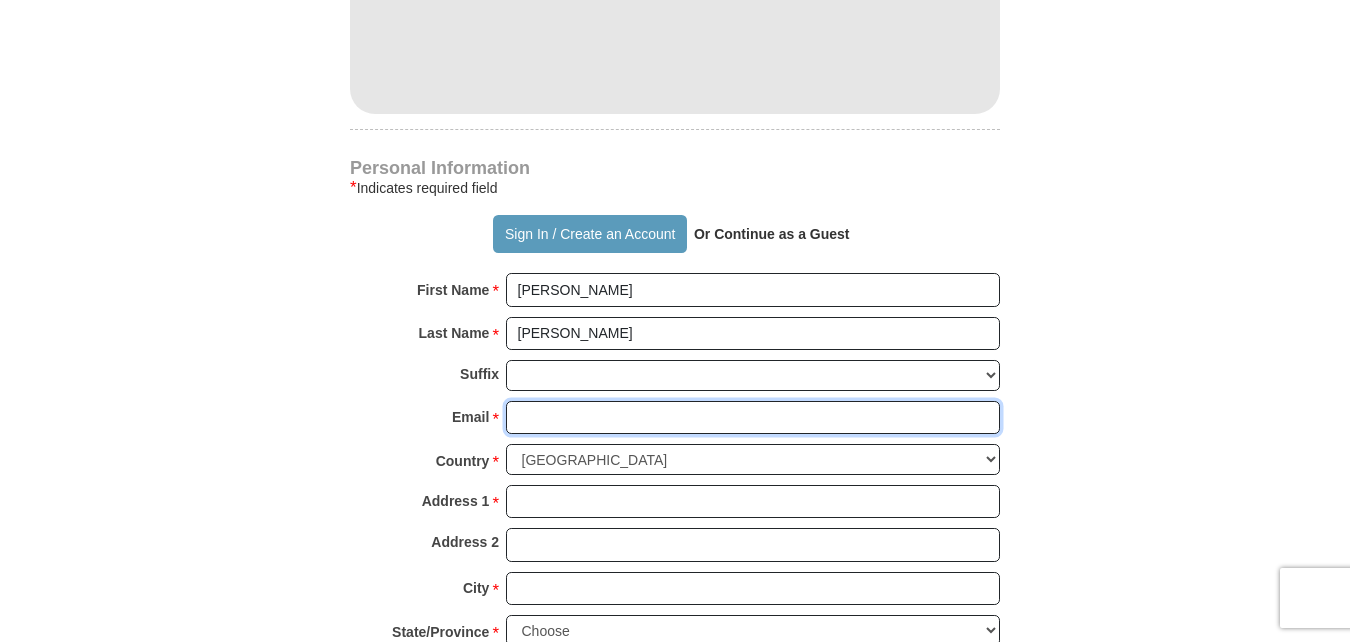 type on "[EMAIL_ADDRESS][DOMAIN_NAME]" 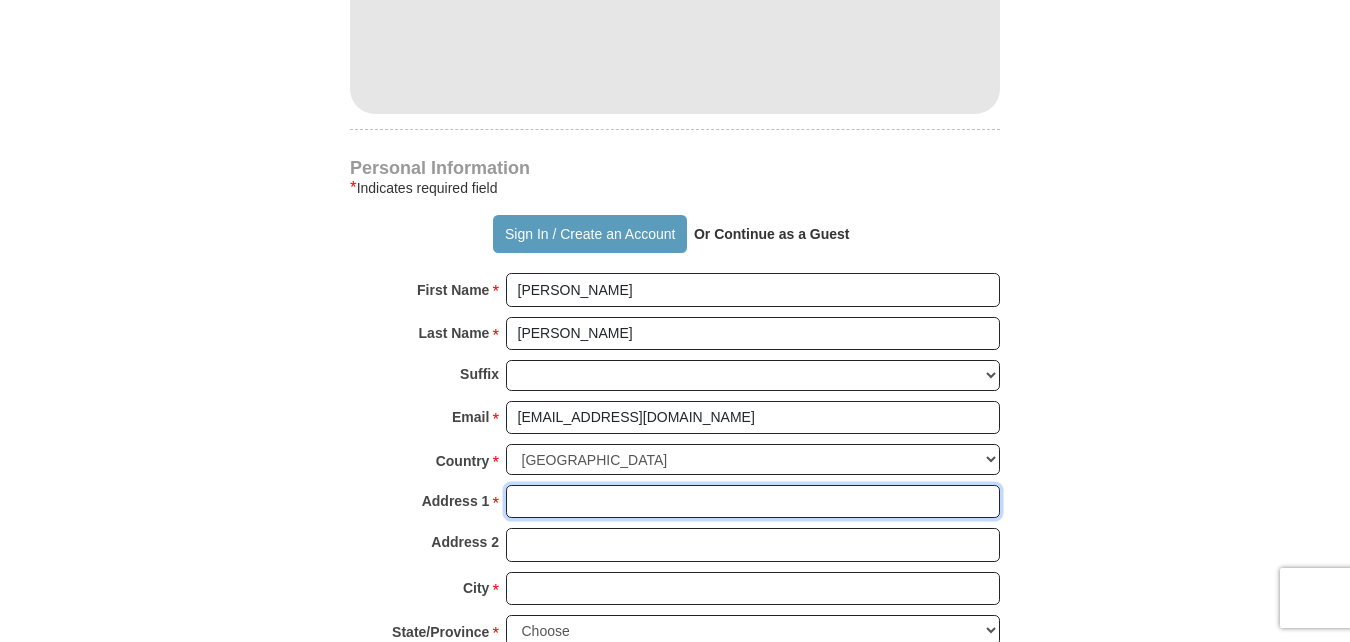 type on "[STREET_ADDRESS]" 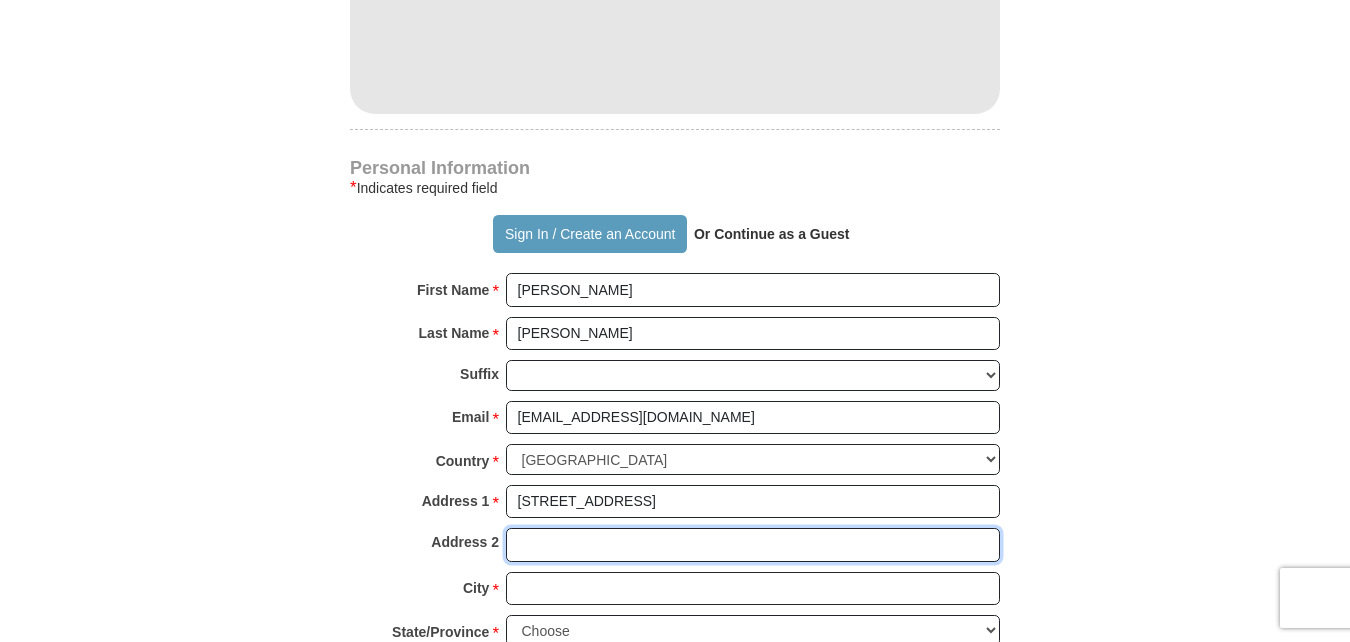type on "[STREET_ADDRESS]" 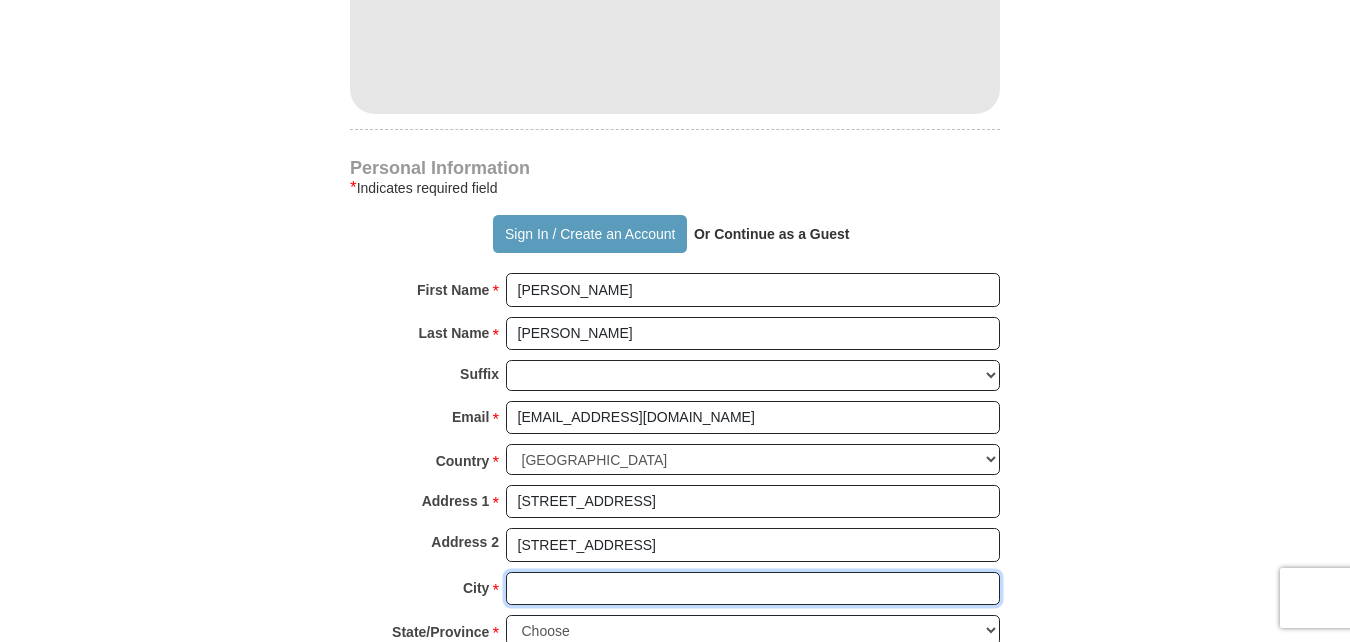 type on "[PERSON_NAME]" 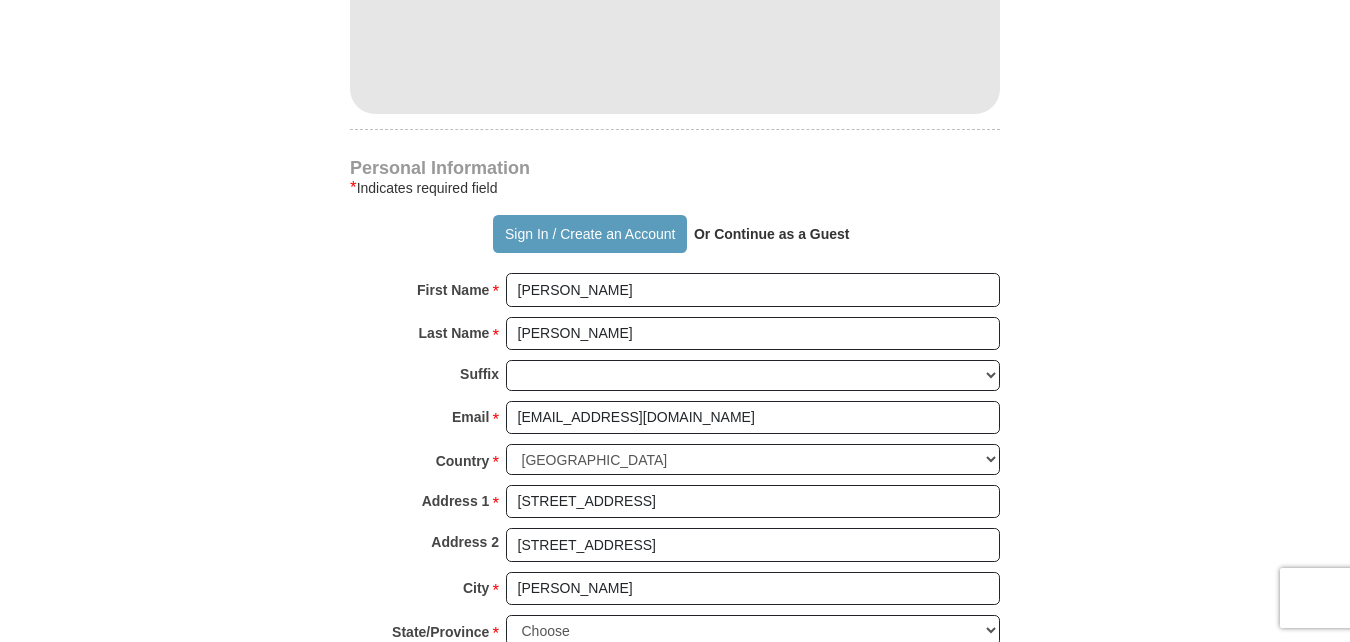 type on "35080" 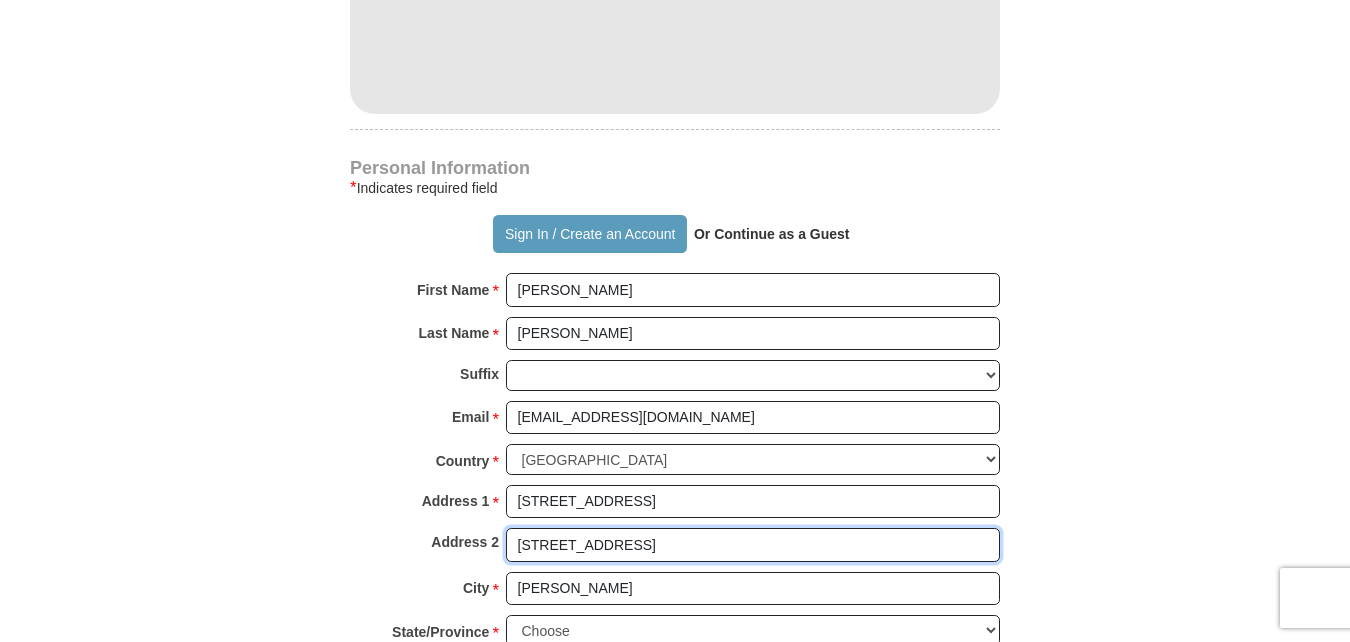 click on "[STREET_ADDRESS]" at bounding box center (753, 545) 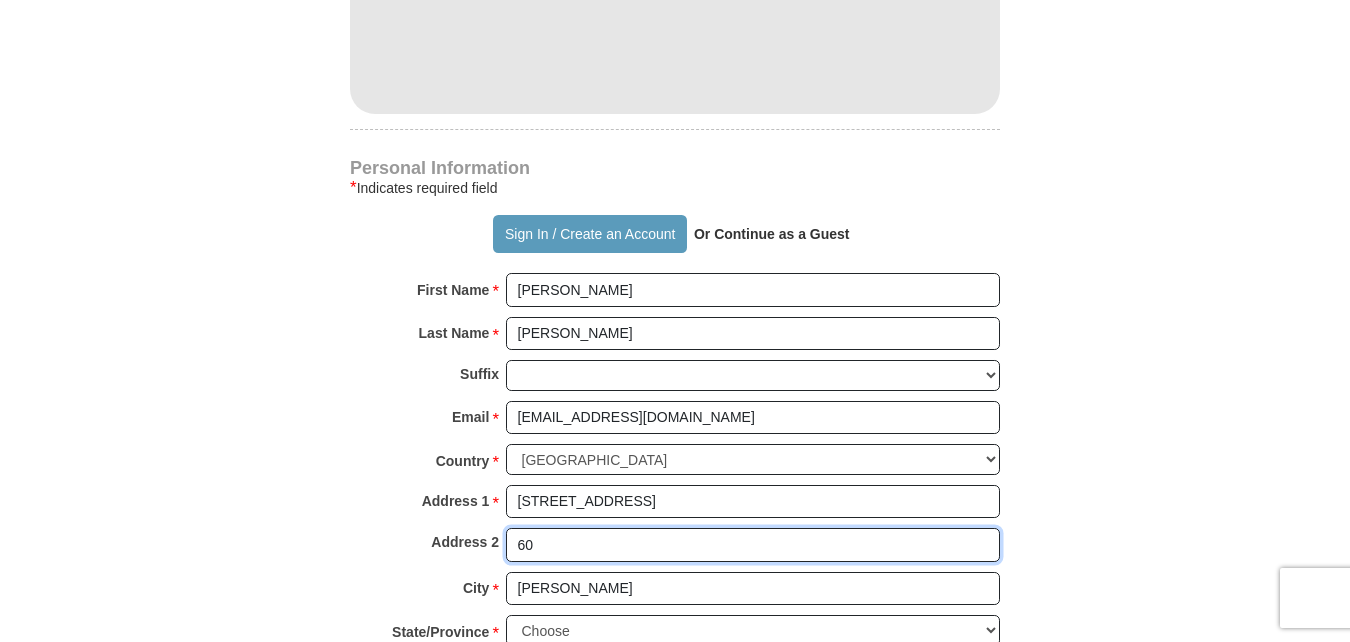 type on "6" 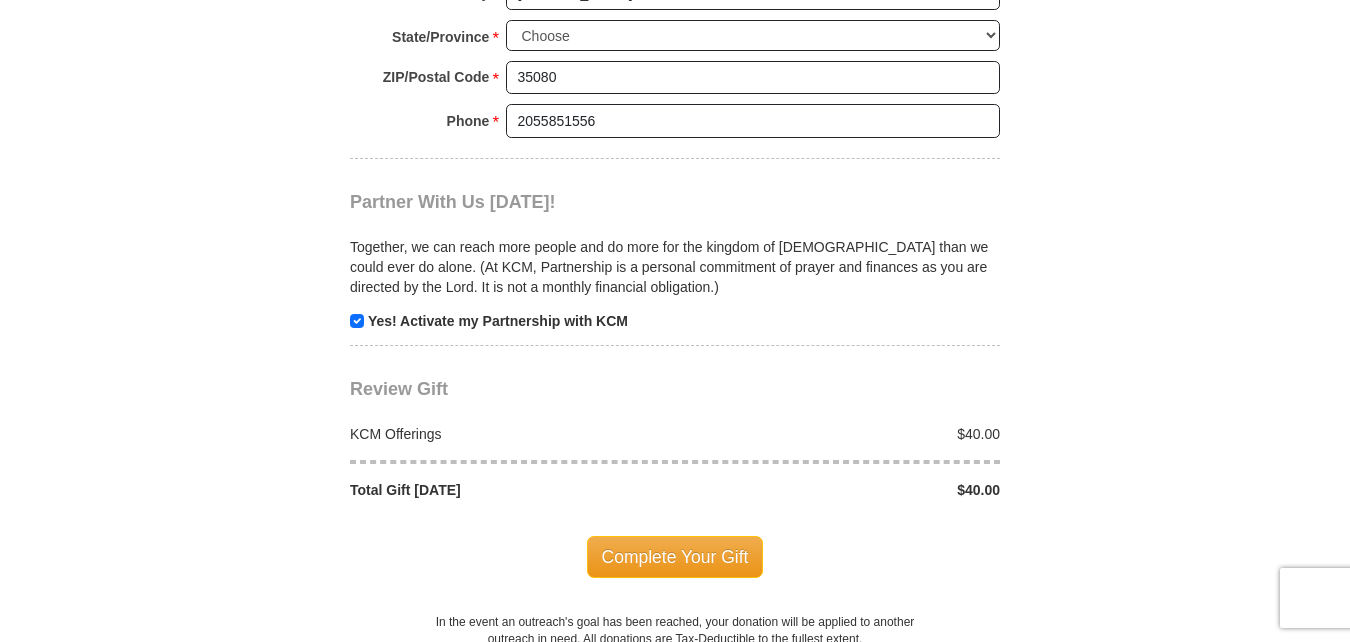 scroll, scrollTop: 1839, scrollLeft: 0, axis: vertical 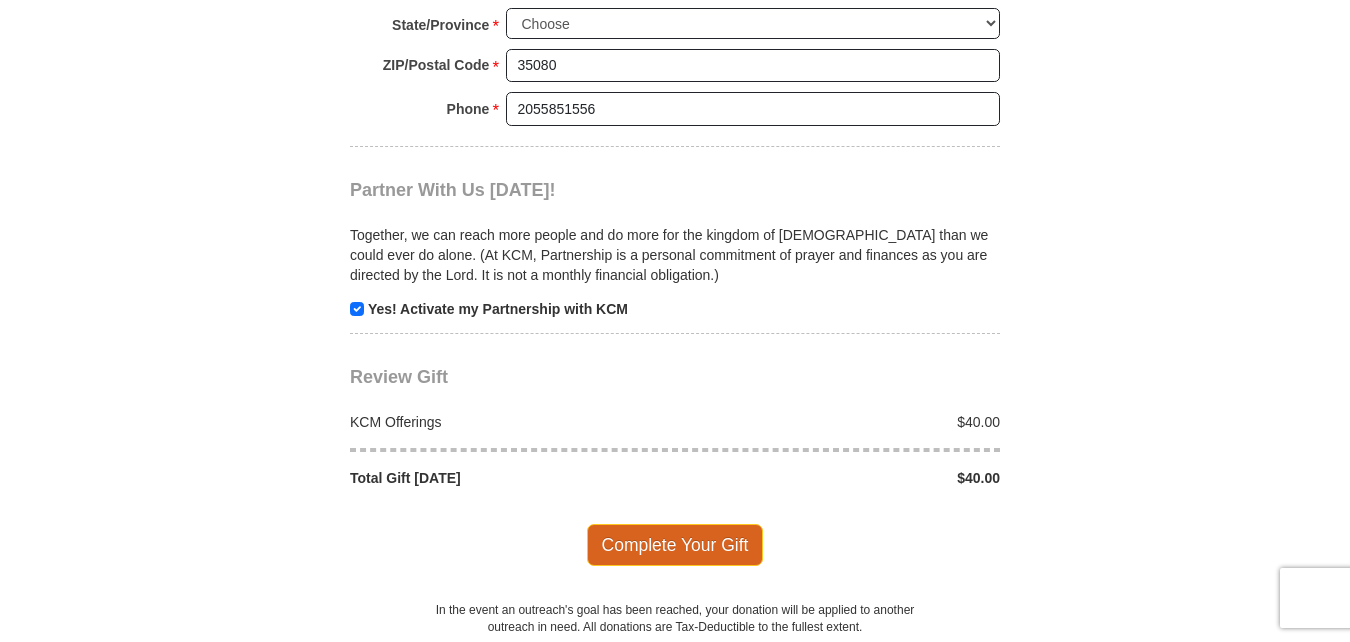 type 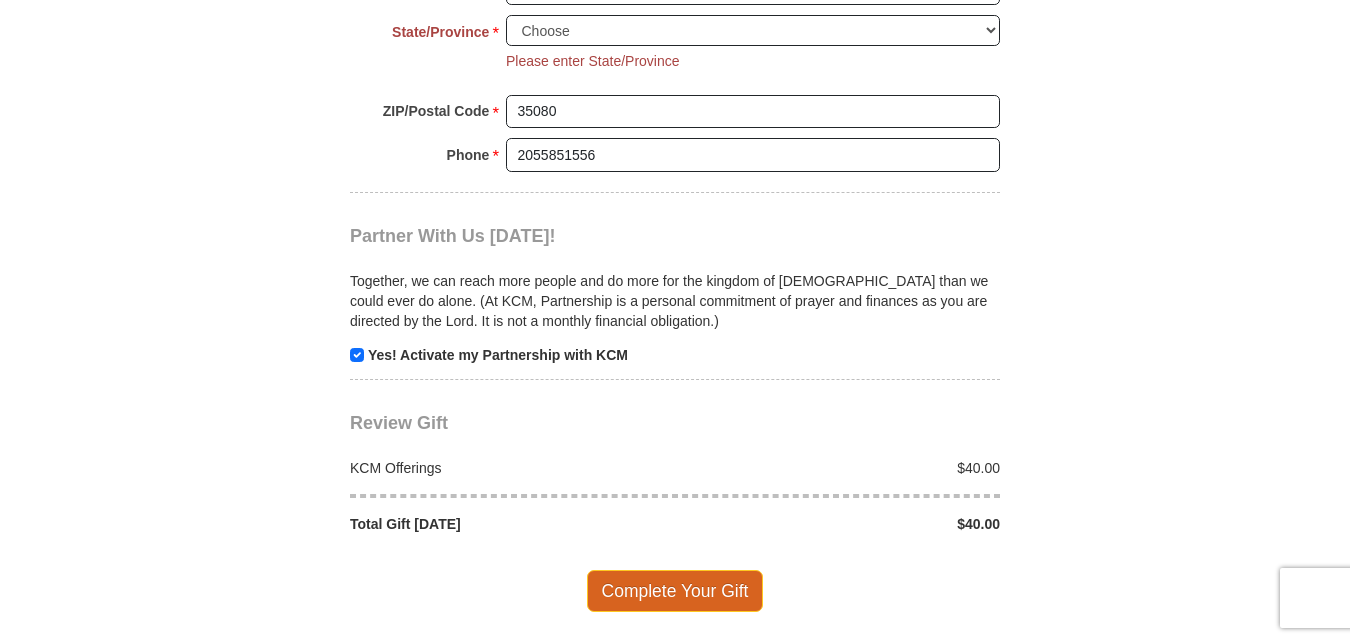 scroll, scrollTop: 1829, scrollLeft: 0, axis: vertical 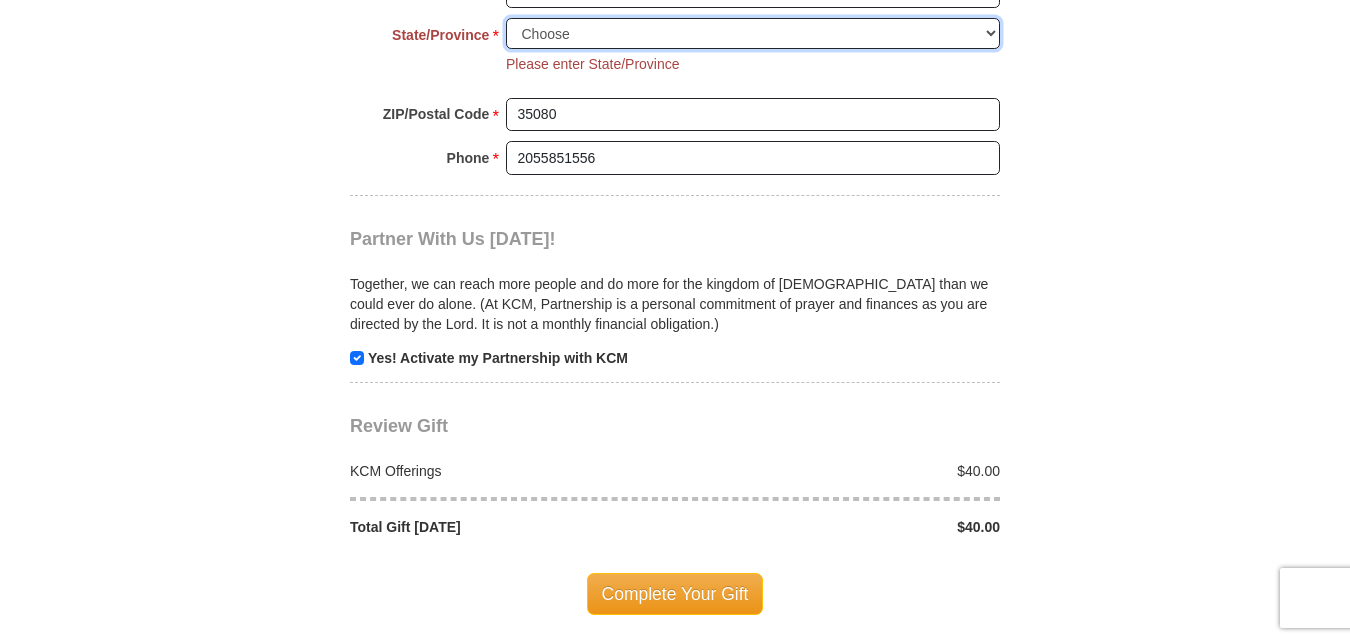 click on "Choose Alabama Alaska American Samoa Arizona Arkansas Armed Forces Americas Armed Forces Europe Armed Forces Pacific California Colorado Connecticut Delaware District of Columbia Federated States of Micronesia Florida Georgia Guam Hawaii Idaho Illinois Indiana Iowa Kansas Kentucky Louisiana Maine Marshall Islands Maryland Massachusetts Michigan Minnesota Mississippi Missouri Montana Nebraska Nevada New Hampshire New Jersey New Mexico New York North Carolina North Dakota Northern Mariana Islands Ohio Oklahoma Oregon Palau Pennsylvania Puerto Rico Rhode Island South Carolina South Dakota Tennessee Texas Utah Vermont Virgin Islands Virginia Washington West Virginia Wisconsin Wyoming" at bounding box center [753, 33] 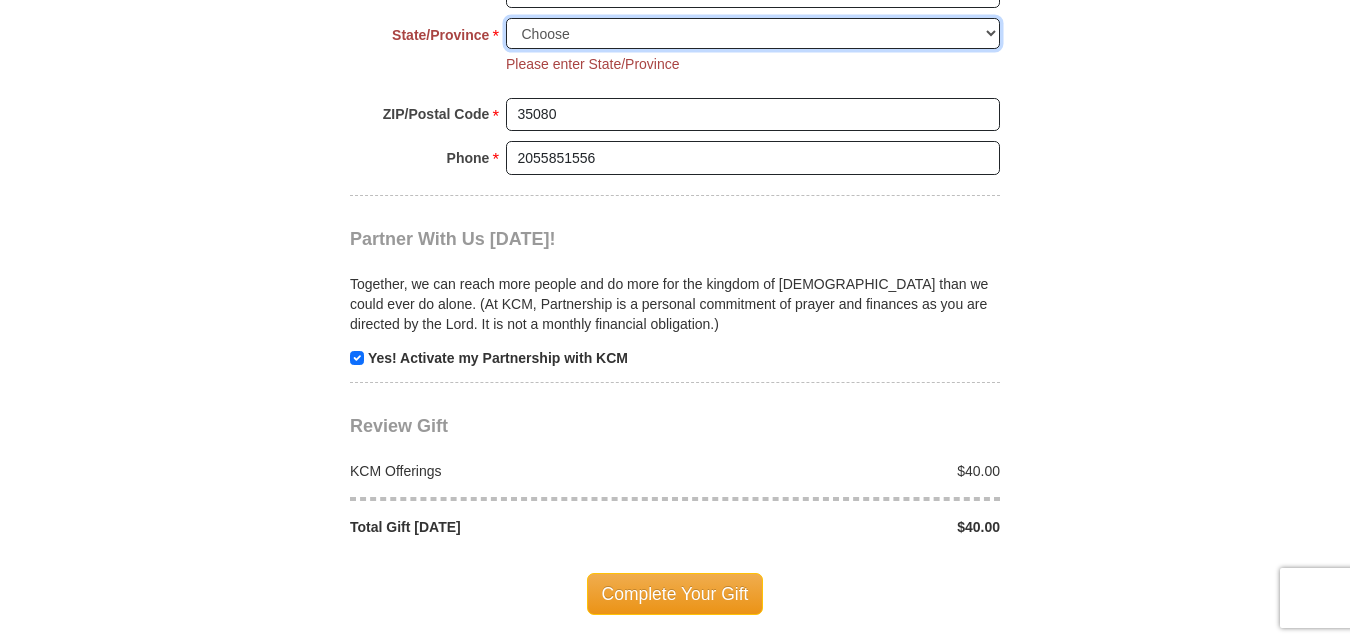 select on "AL" 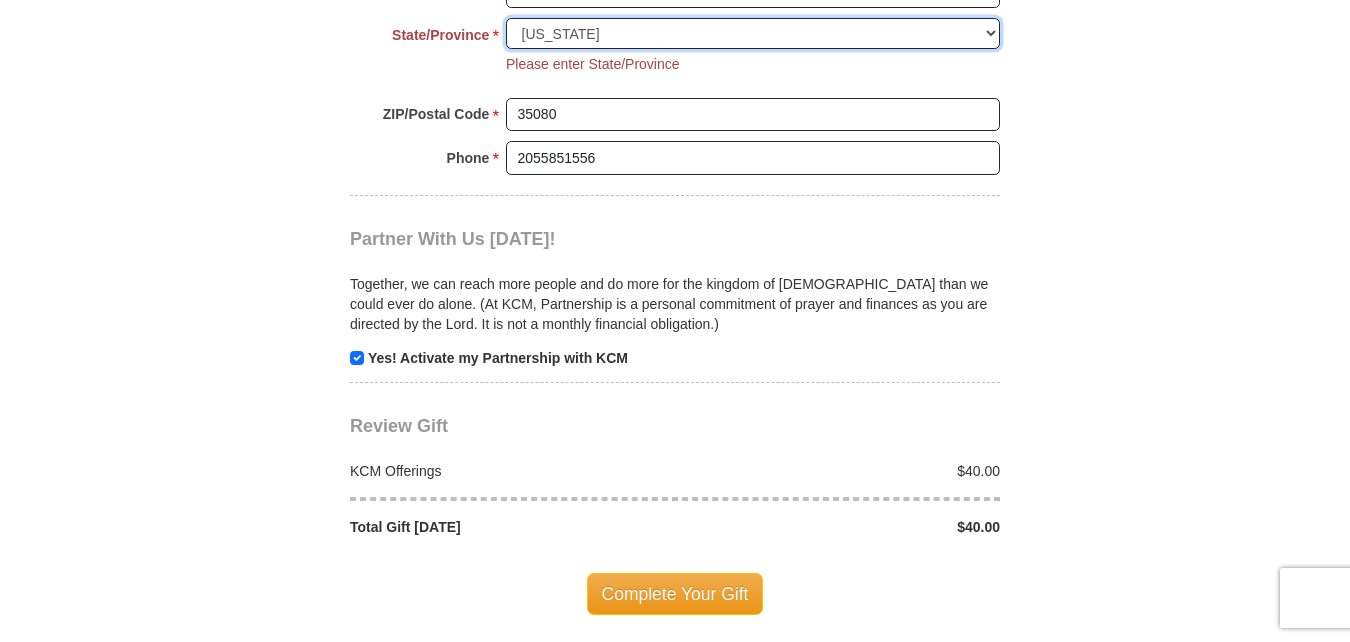click on "Choose Alabama Alaska American Samoa Arizona Arkansas Armed Forces Americas Armed Forces Europe Armed Forces Pacific California Colorado Connecticut Delaware District of Columbia Federated States of Micronesia Florida Georgia Guam Hawaii Idaho Illinois Indiana Iowa Kansas Kentucky Louisiana Maine Marshall Islands Maryland Massachusetts Michigan Minnesota Mississippi Missouri Montana Nebraska Nevada New Hampshire New Jersey New Mexico New York North Carolina North Dakota Northern Mariana Islands Ohio Oklahoma Oregon Palau Pennsylvania Puerto Rico Rhode Island South Carolina South Dakota Tennessee Texas Utah Vermont Virgin Islands Virginia Washington West Virginia Wisconsin Wyoming" at bounding box center (753, 33) 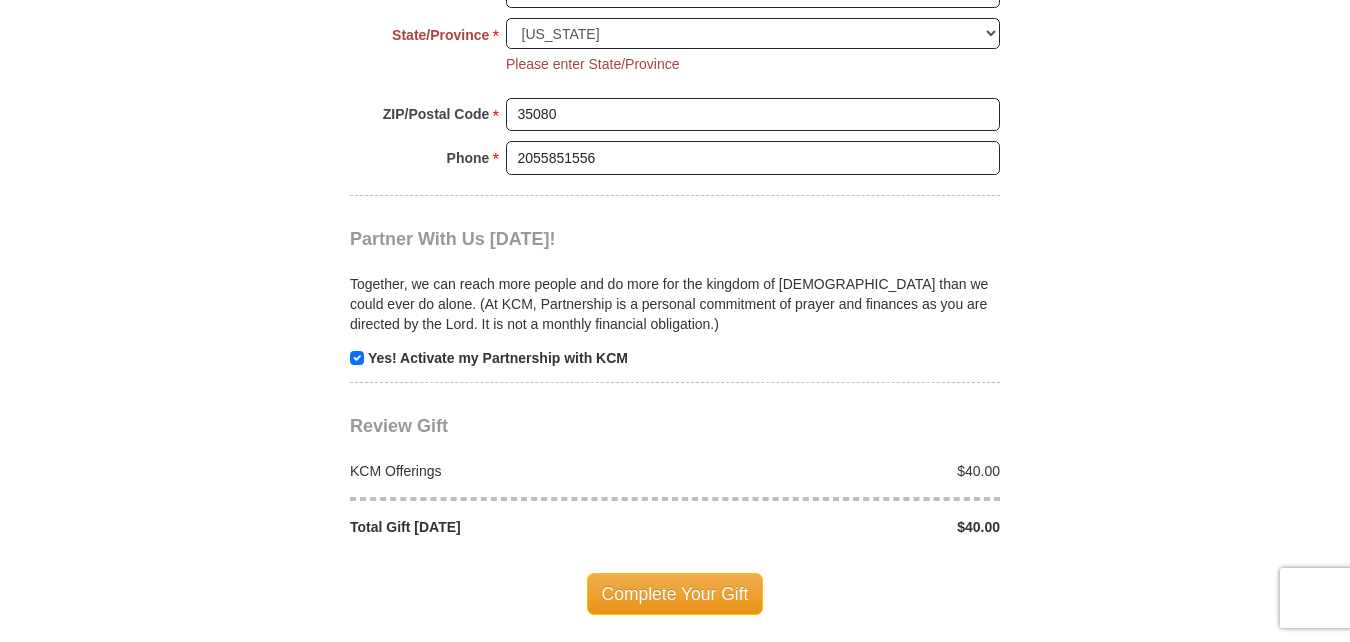click on "State/Province
*
Choose Alabama Alaska American Samoa Arizona Arkansas Armed Forces Americas Armed Forces Europe Armed Forces Pacific California Colorado Connecticut Delaware District of Columbia Federated States of Micronesia Florida Georgia Guam Hawaii Idaho Illinois Indiana Iowa Kansas Kentucky Louisiana Maine Marshall Islands Maryland Massachusetts Michigan Minnesota Mississippi Missouri Montana Nebraska Nevada New Hampshire New Jersey New Mexico New York North Carolina North Dakota Northern Mariana Islands Ohio Oklahoma Oregon Palau Pennsylvania Puerto Rico Rhode Island South Carolina South Dakota Tennessee Texas Utah Vermont Virgin Islands Virginia Washington West Virginia Wisconsin Wyoming
Please enter State/Province" at bounding box center (675, 58) 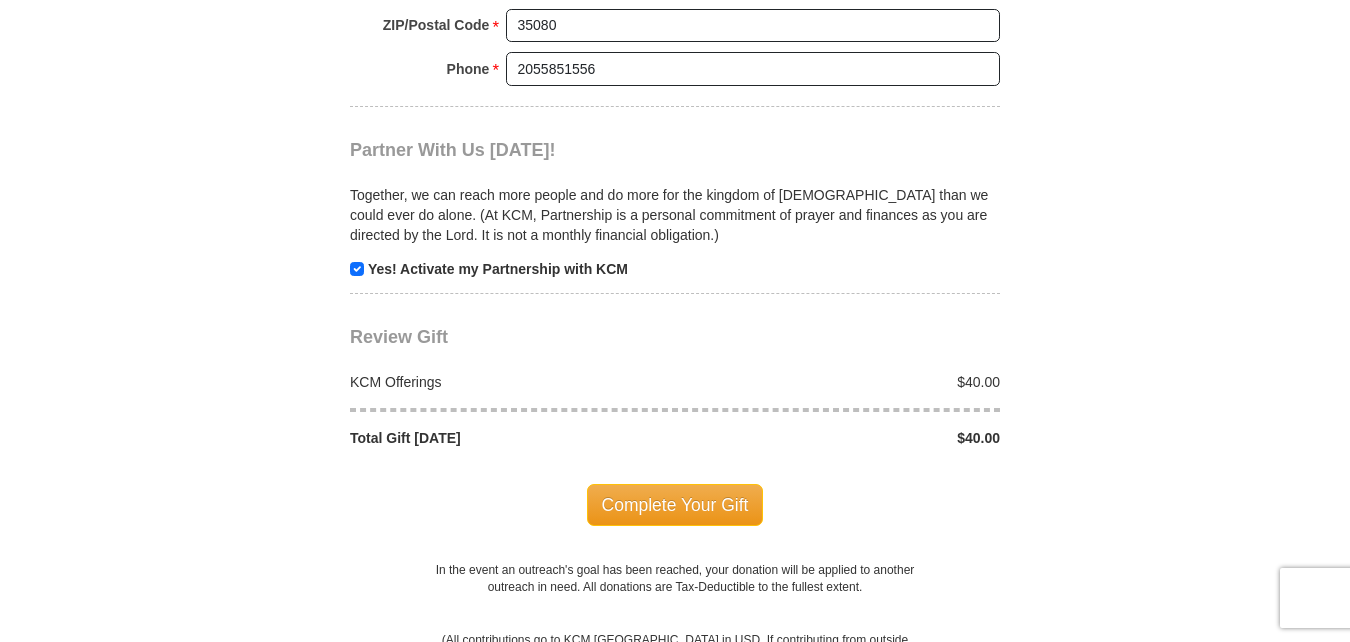 scroll, scrollTop: 1900, scrollLeft: 0, axis: vertical 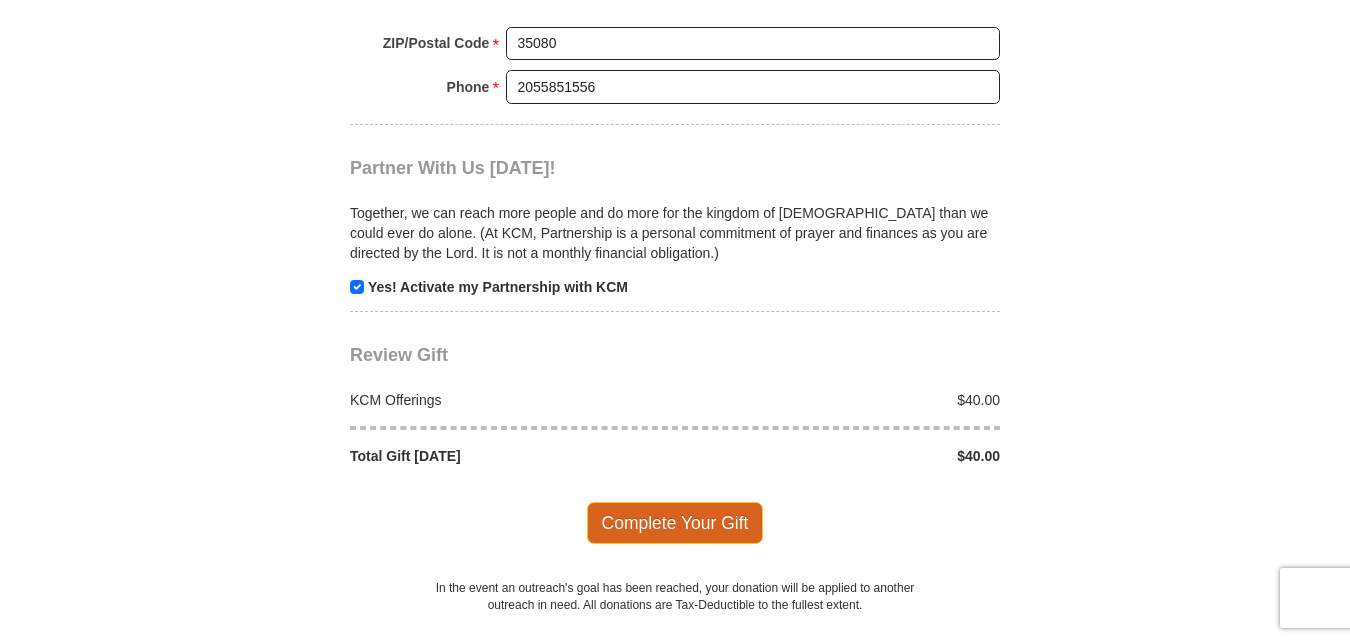 click on "Complete Your Gift" at bounding box center [675, 523] 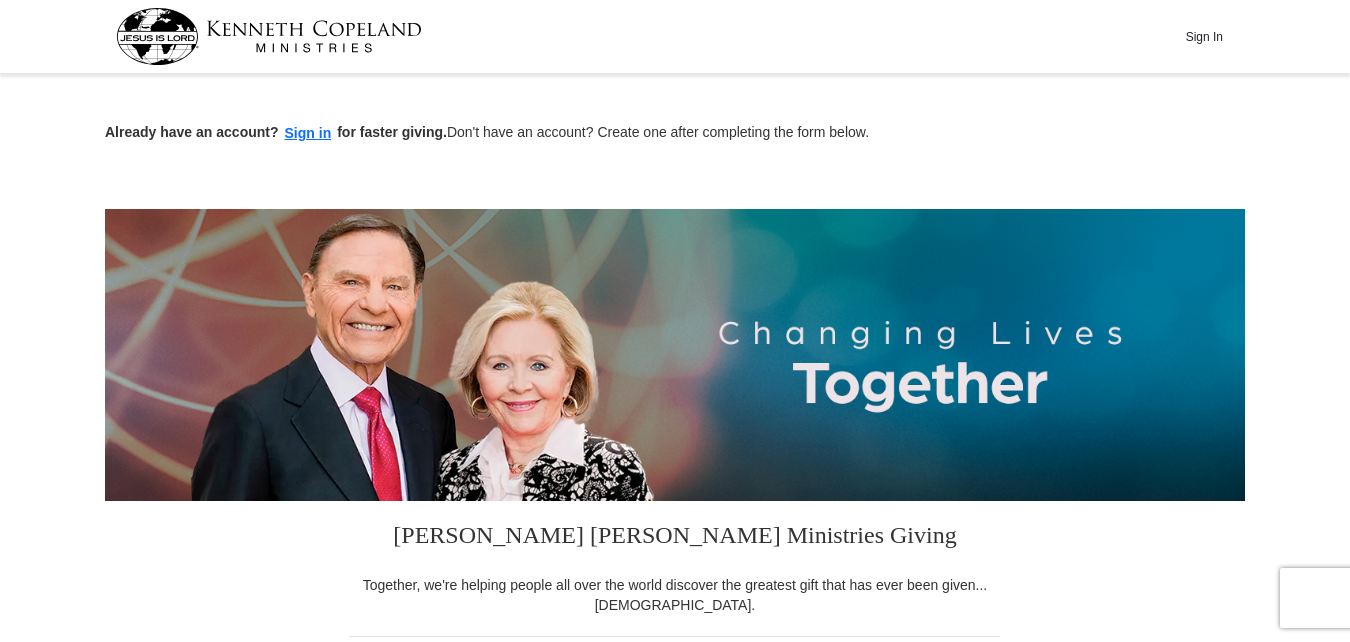 scroll, scrollTop: 0, scrollLeft: 0, axis: both 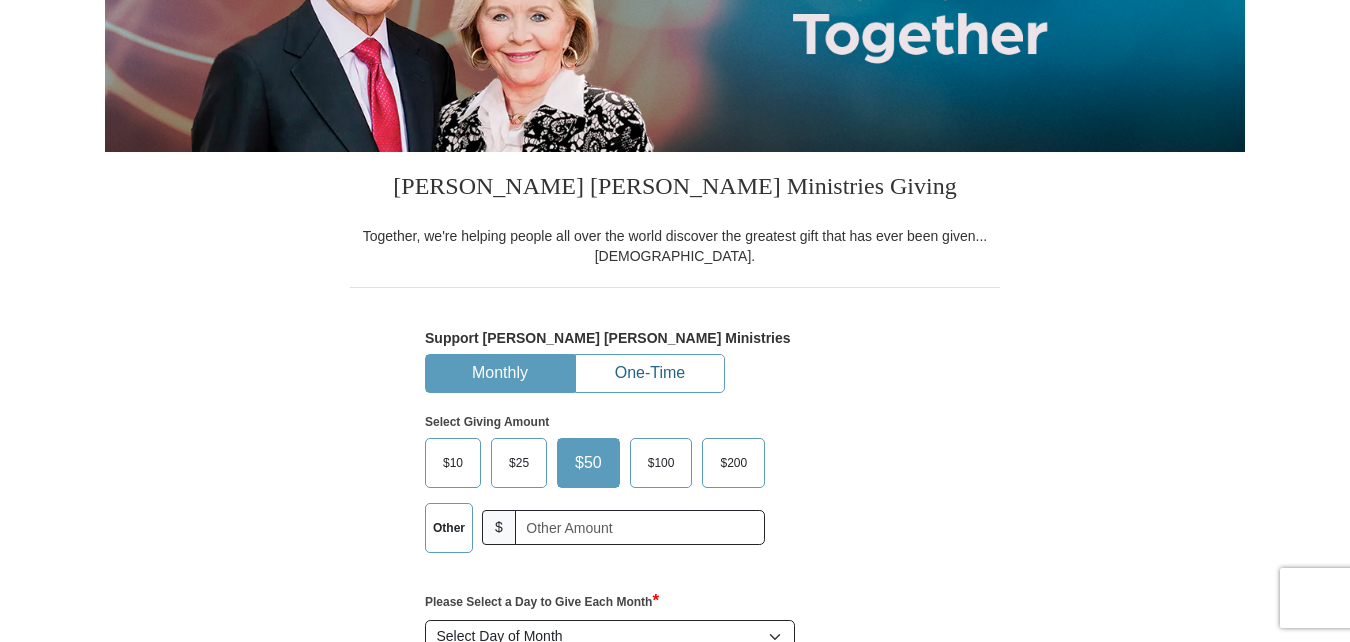 click on "One-Time" at bounding box center [650, 373] 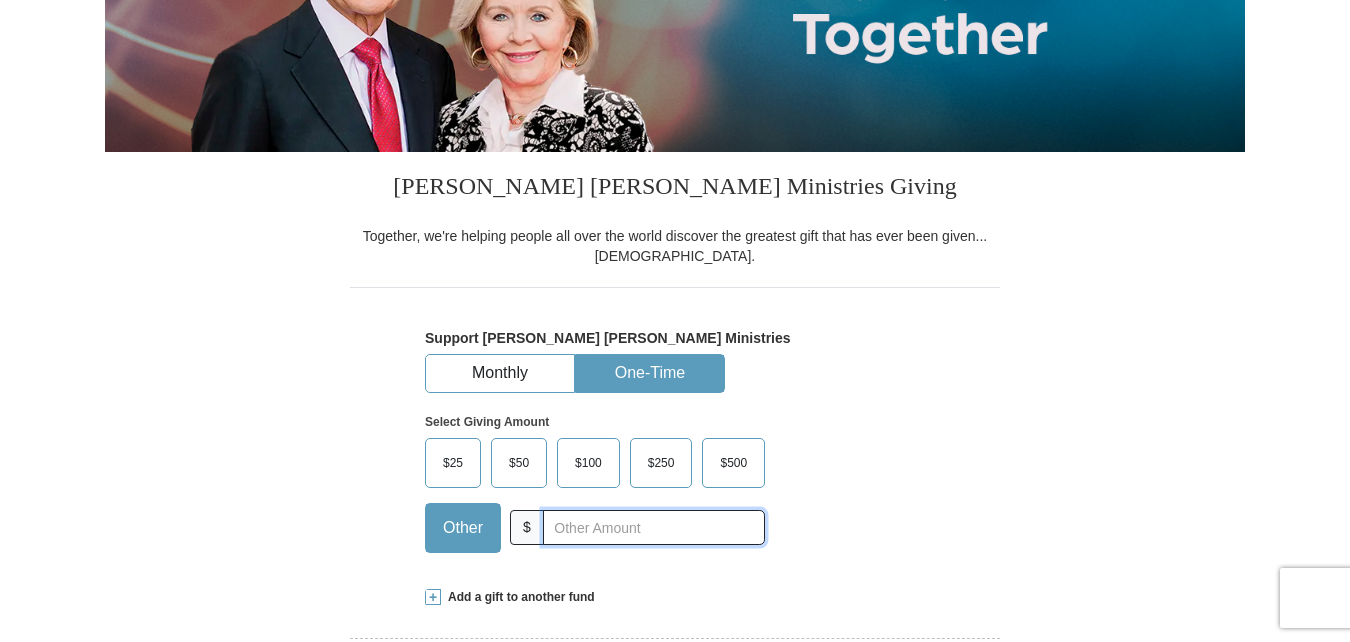 click at bounding box center [654, 527] 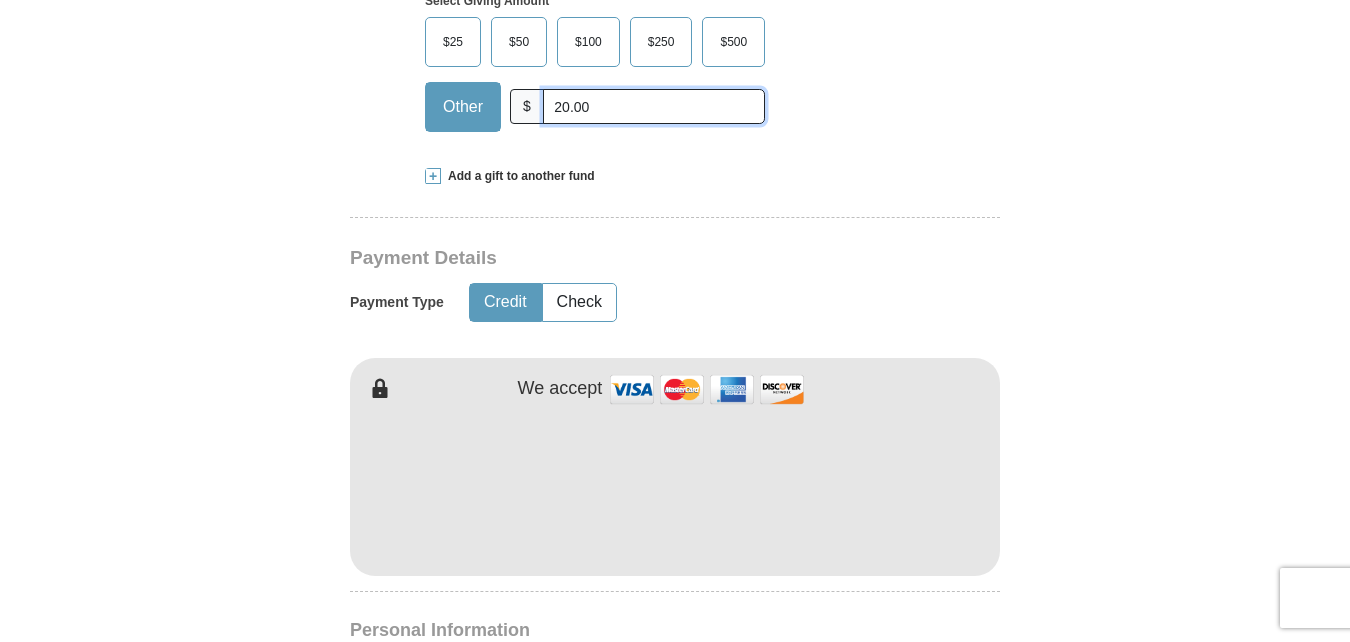 scroll, scrollTop: 923, scrollLeft: 0, axis: vertical 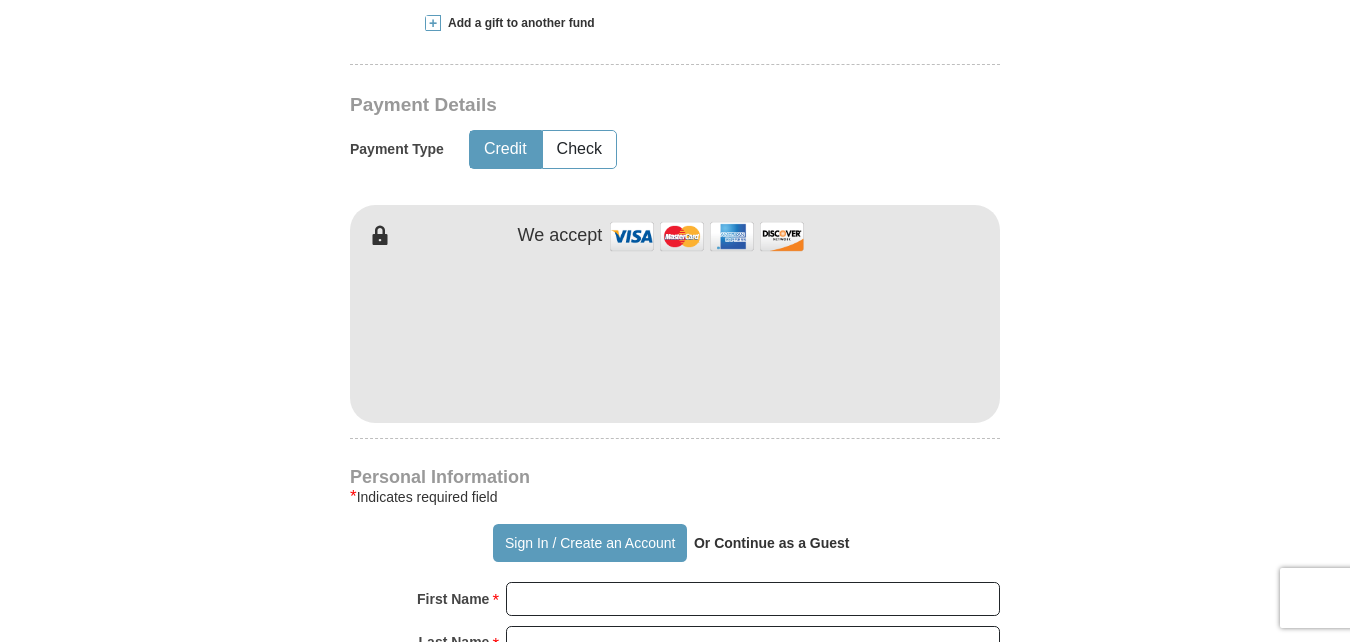 type on "20.00" 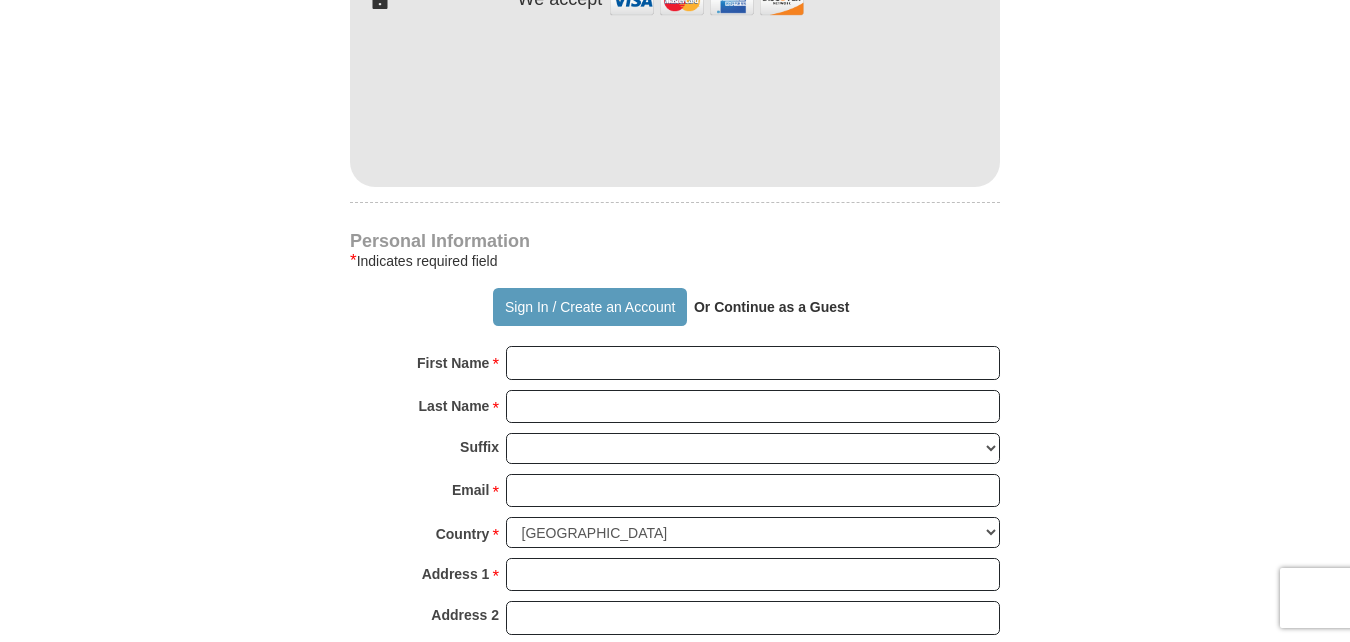 scroll, scrollTop: 1444, scrollLeft: 0, axis: vertical 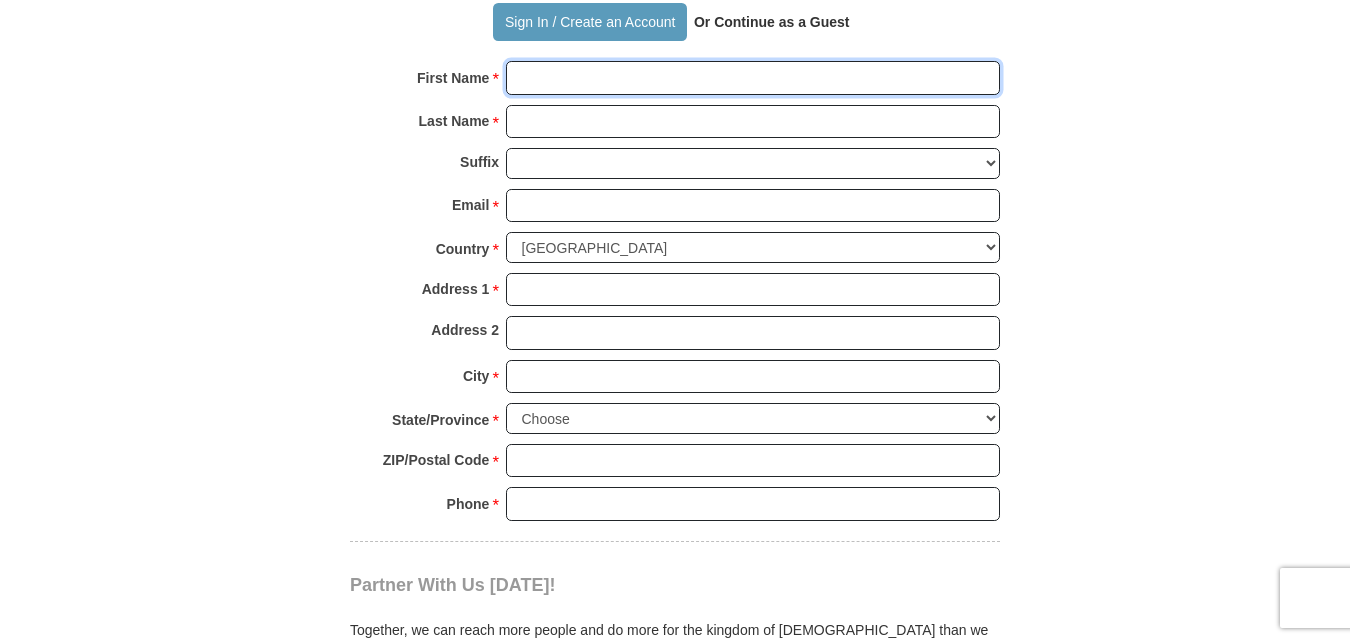 click on "First Name
*" at bounding box center [753, 78] 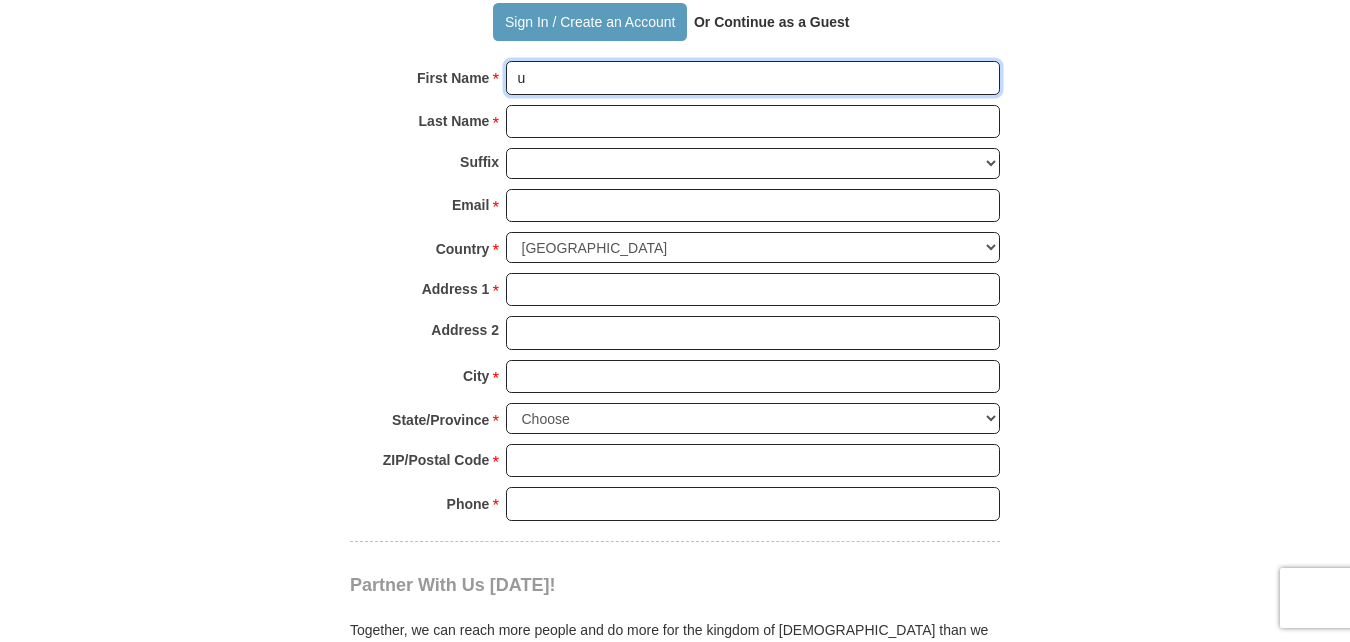 type on "Unity Of The Faith" 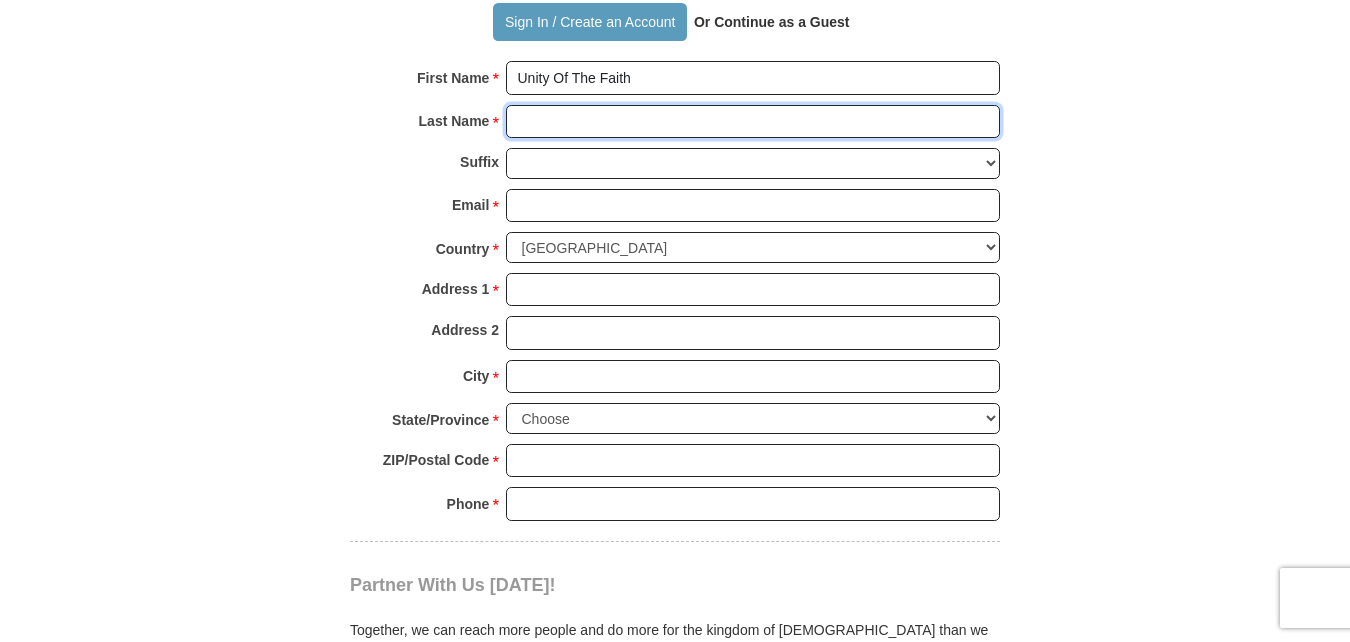 type on "Ministries" 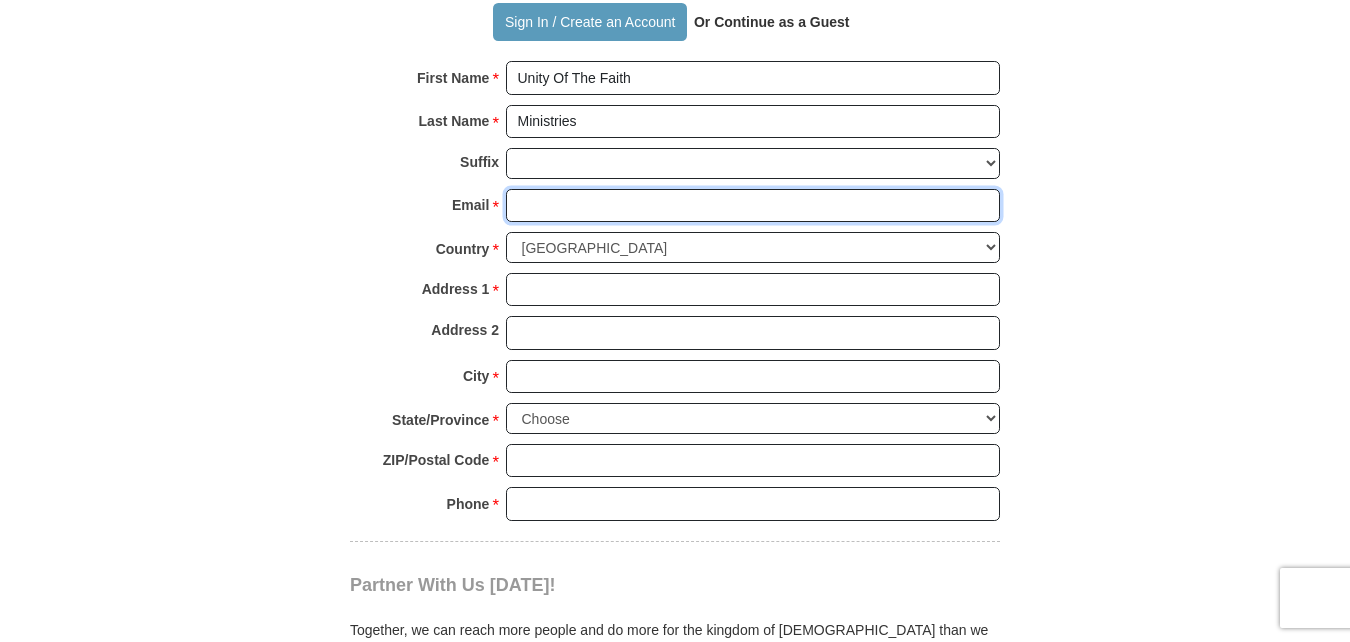 type on "[EMAIL_ADDRESS][DOMAIN_NAME]" 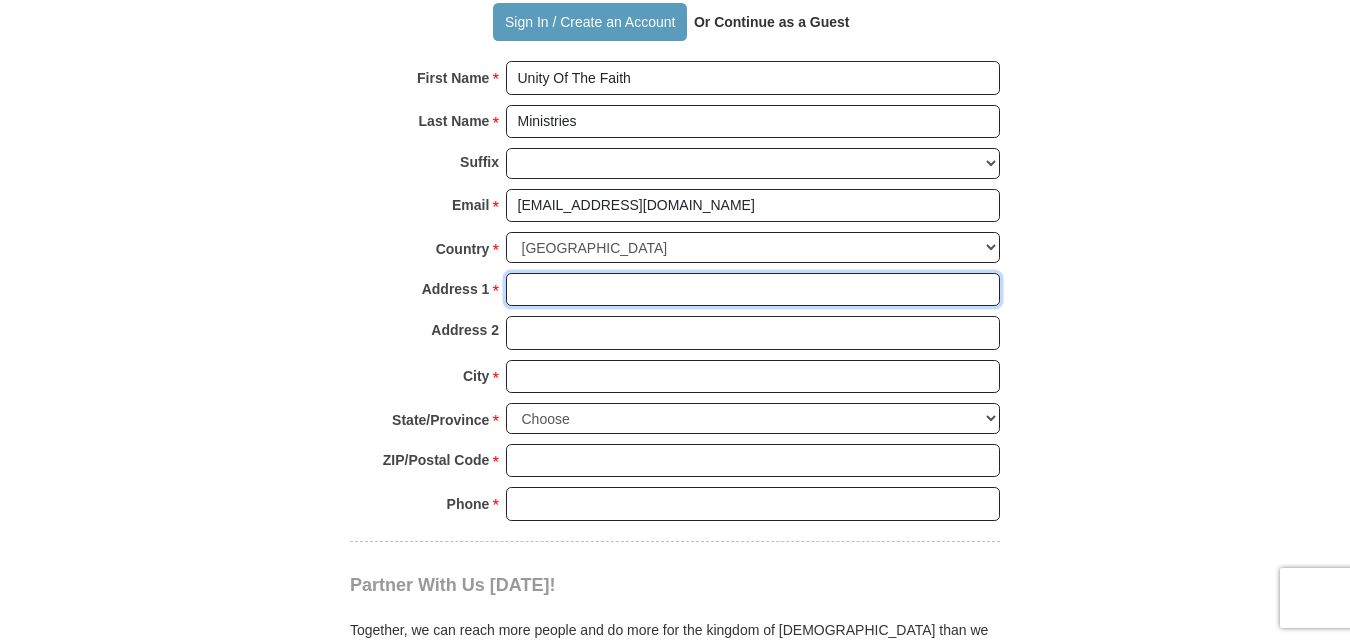 type on "[STREET_ADDRESS]" 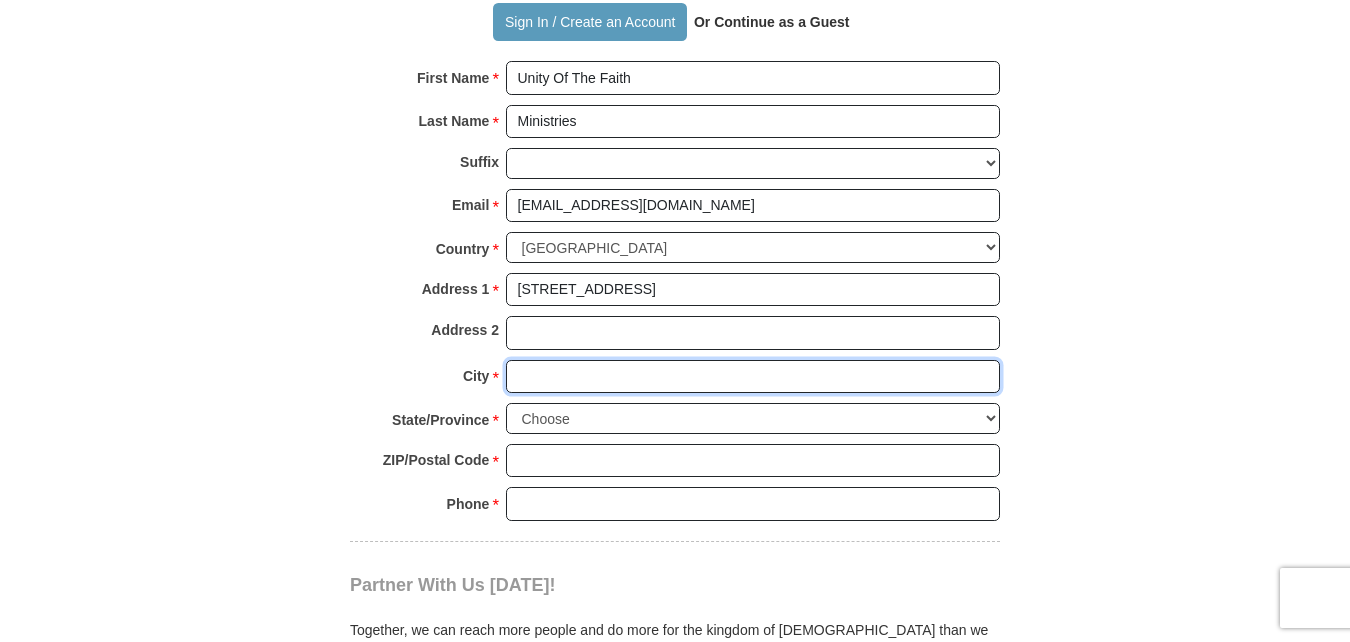 type on "[PERSON_NAME]" 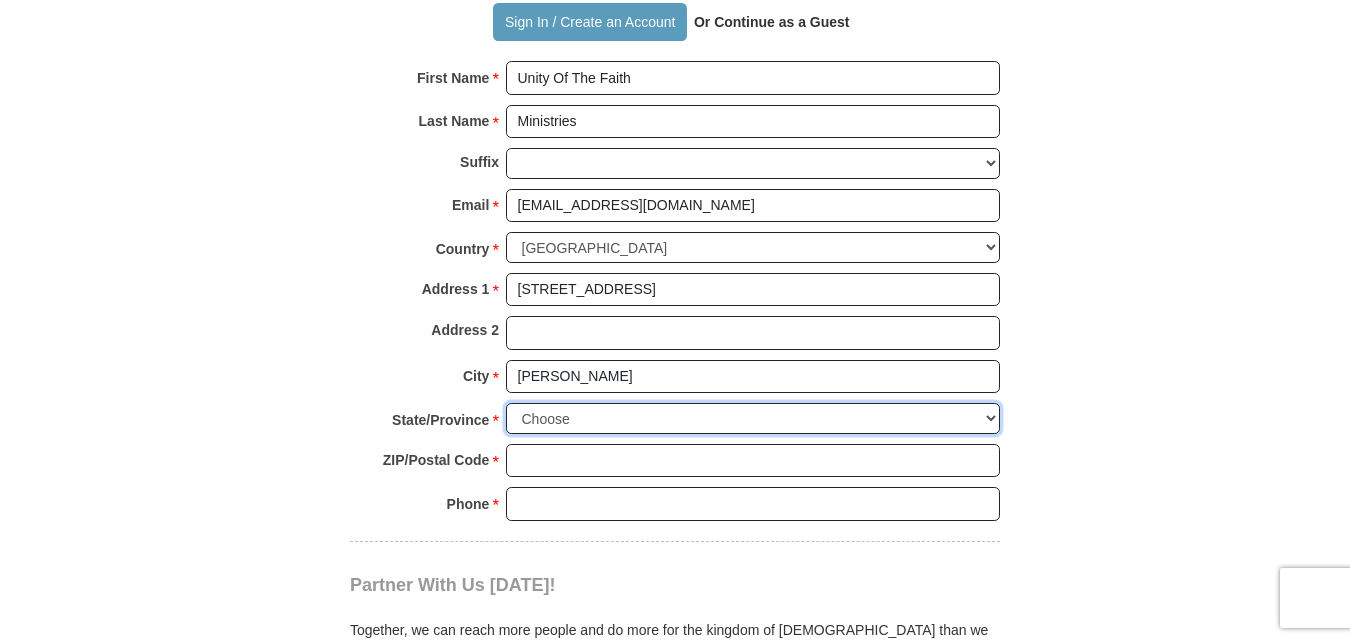 select on "AL" 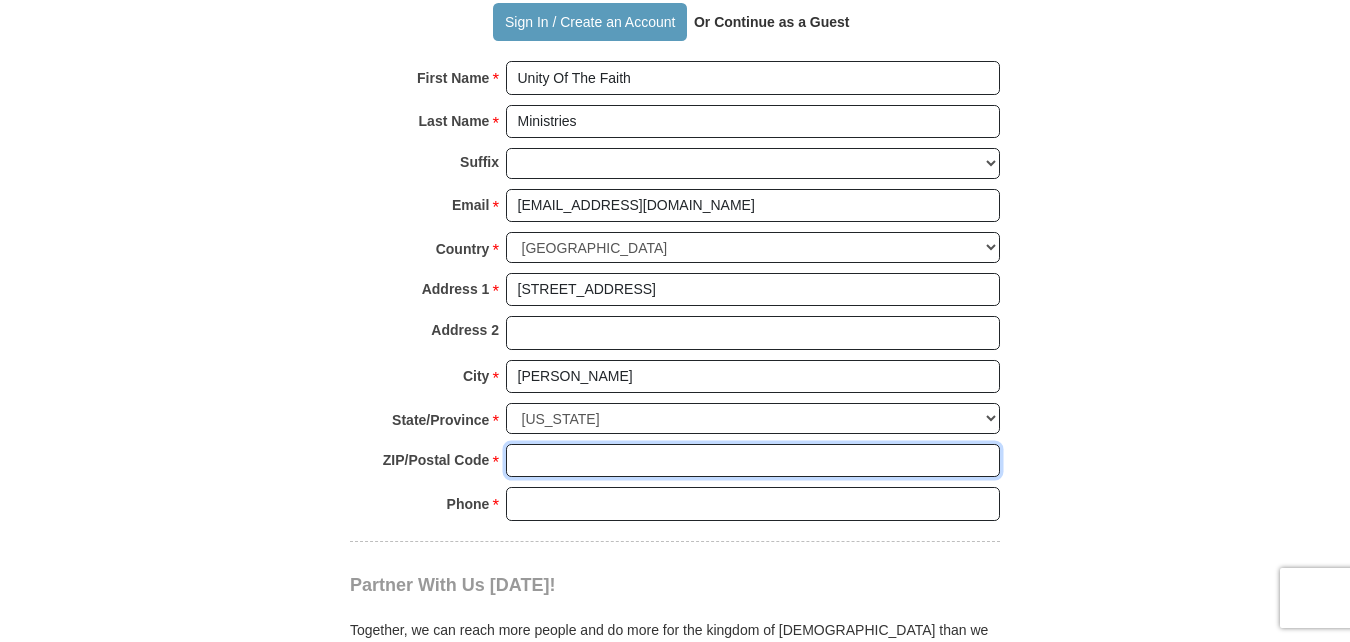 type on "35080" 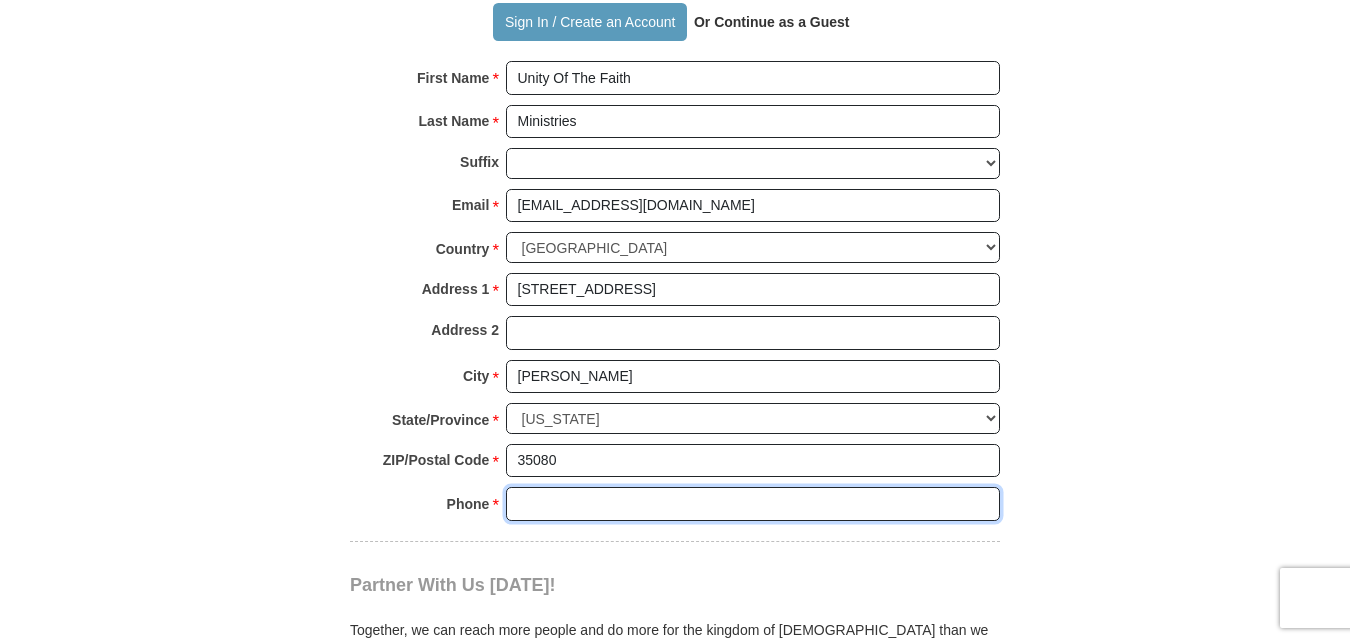 type on "2055851556" 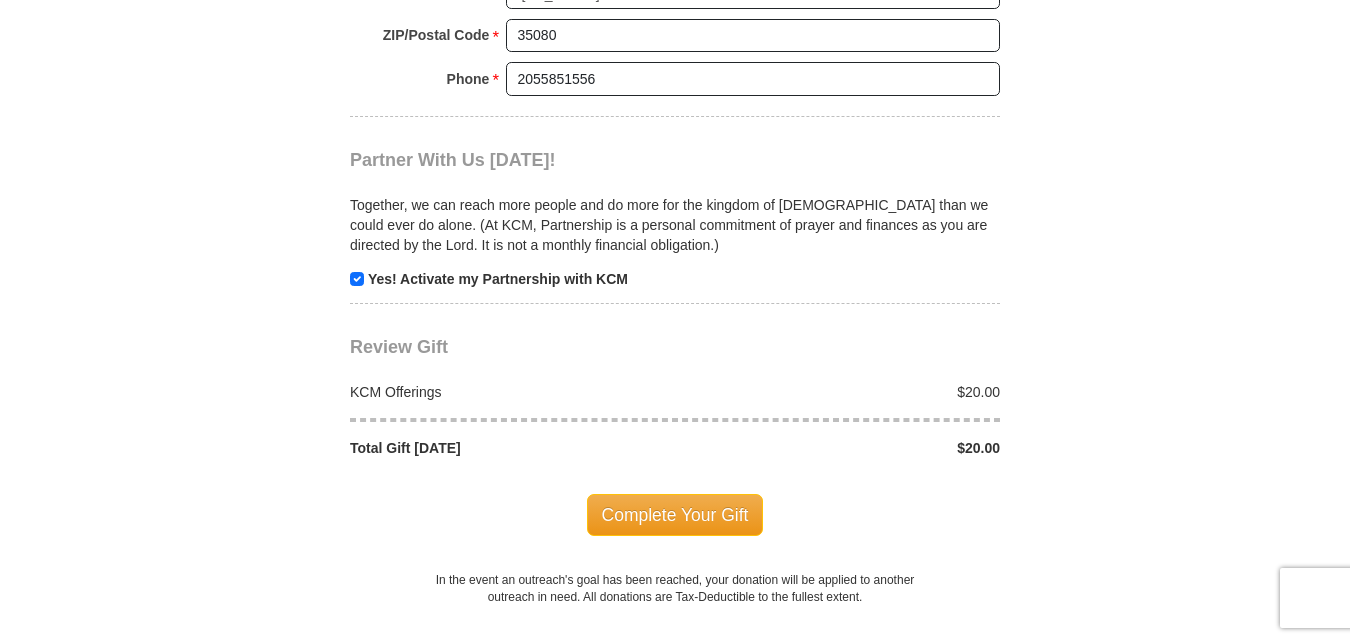 scroll, scrollTop: 1875, scrollLeft: 0, axis: vertical 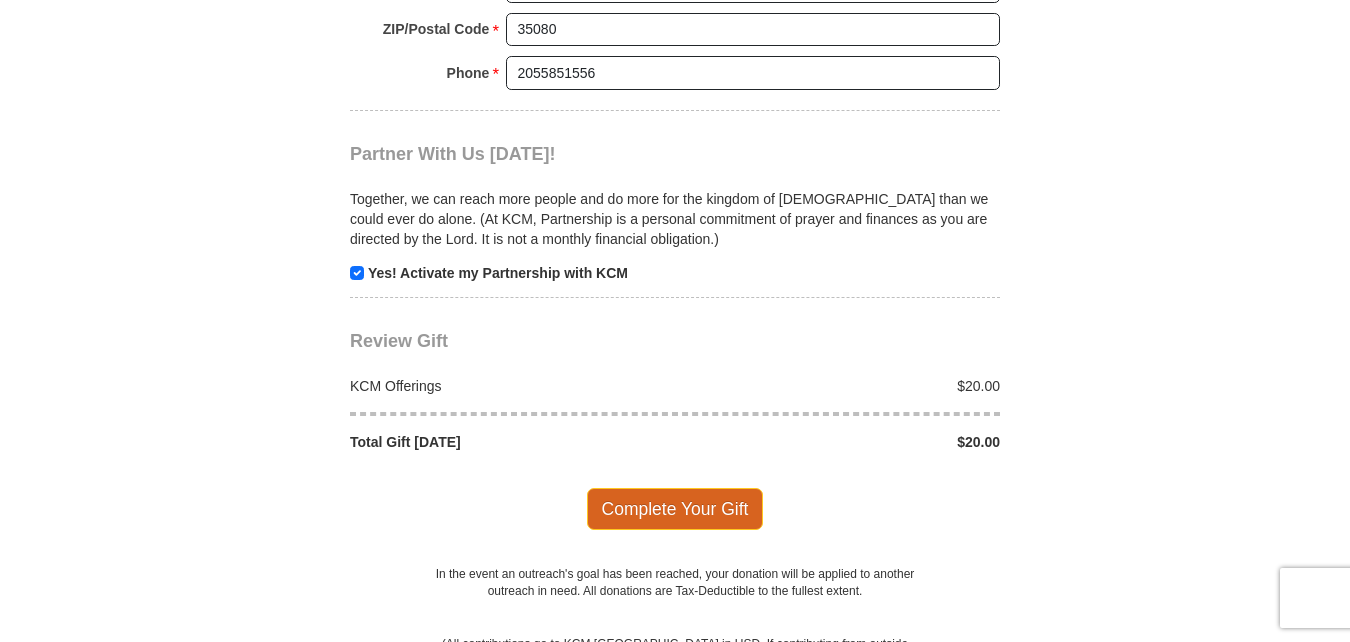 click on "Complete Your Gift" at bounding box center [675, 509] 